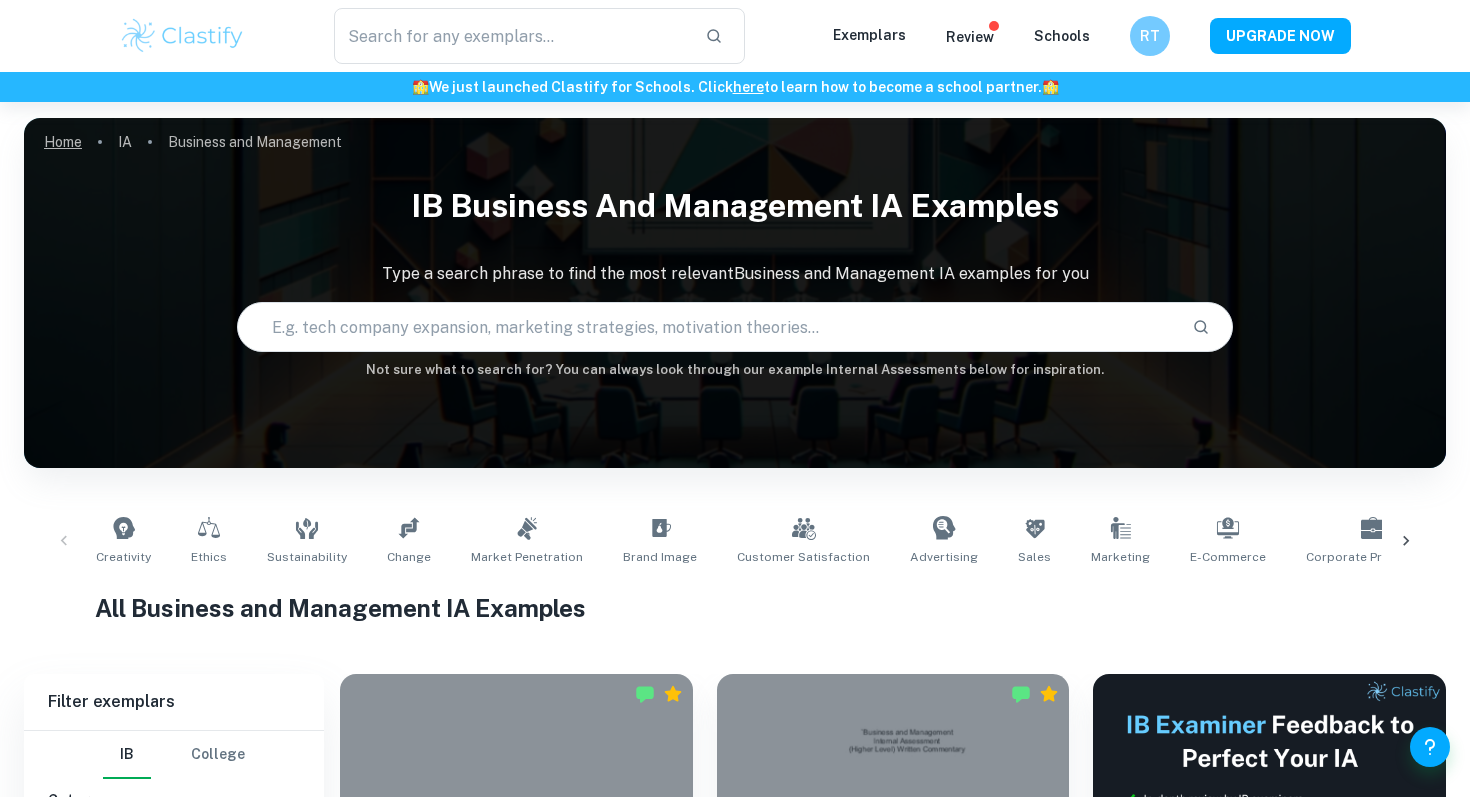 scroll, scrollTop: 0, scrollLeft: 0, axis: both 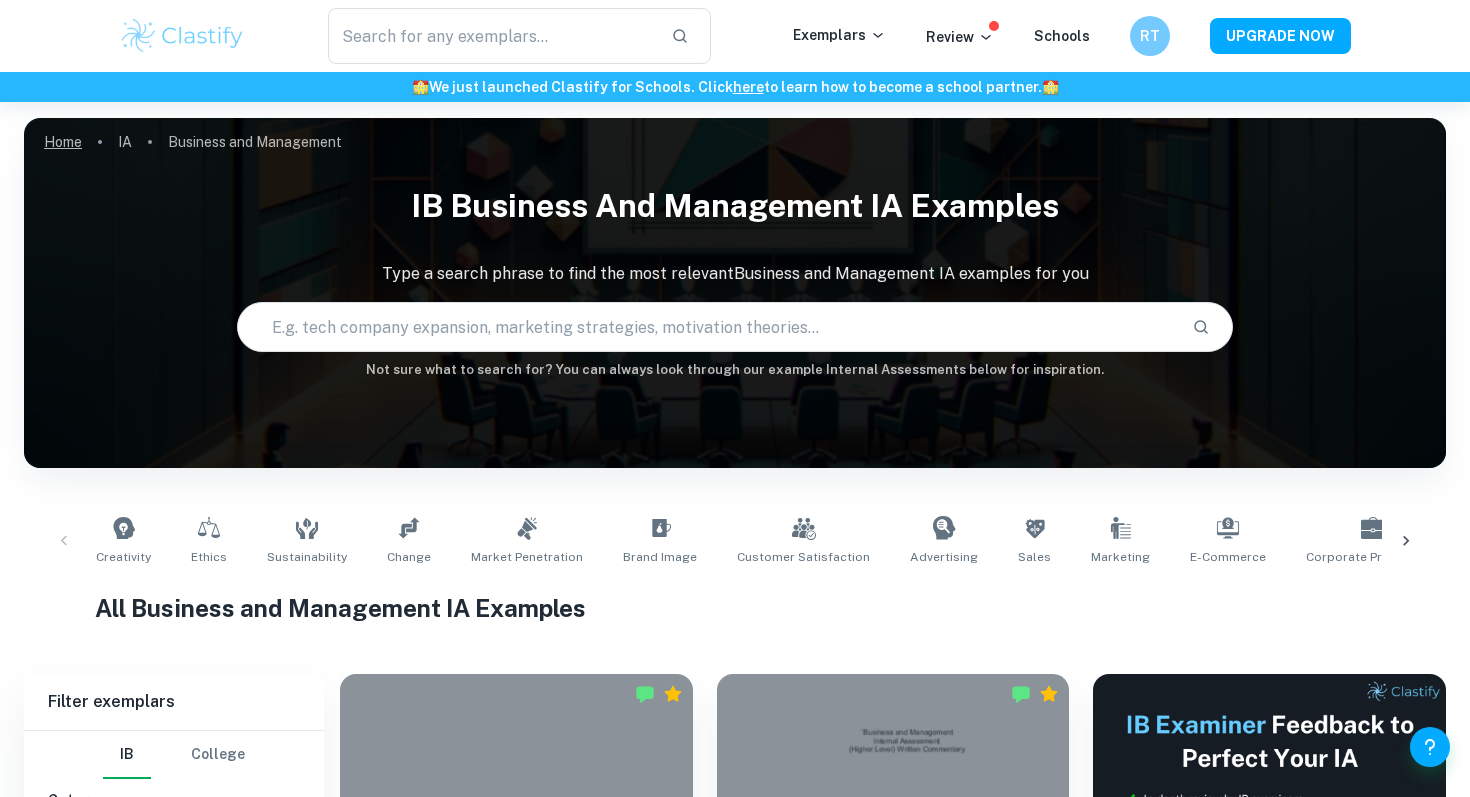 click on "Home" at bounding box center (63, 142) 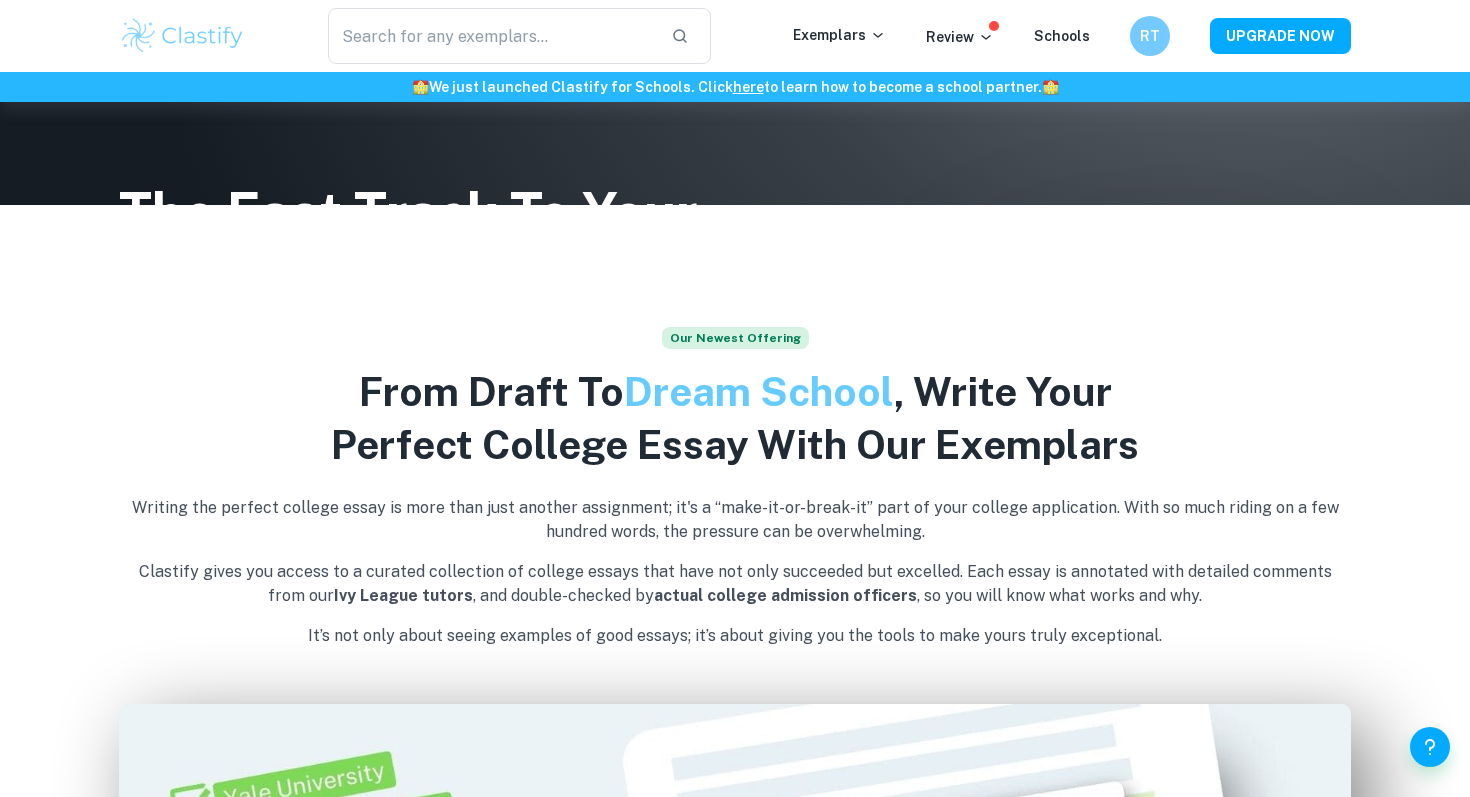scroll, scrollTop: 541, scrollLeft: 0, axis: vertical 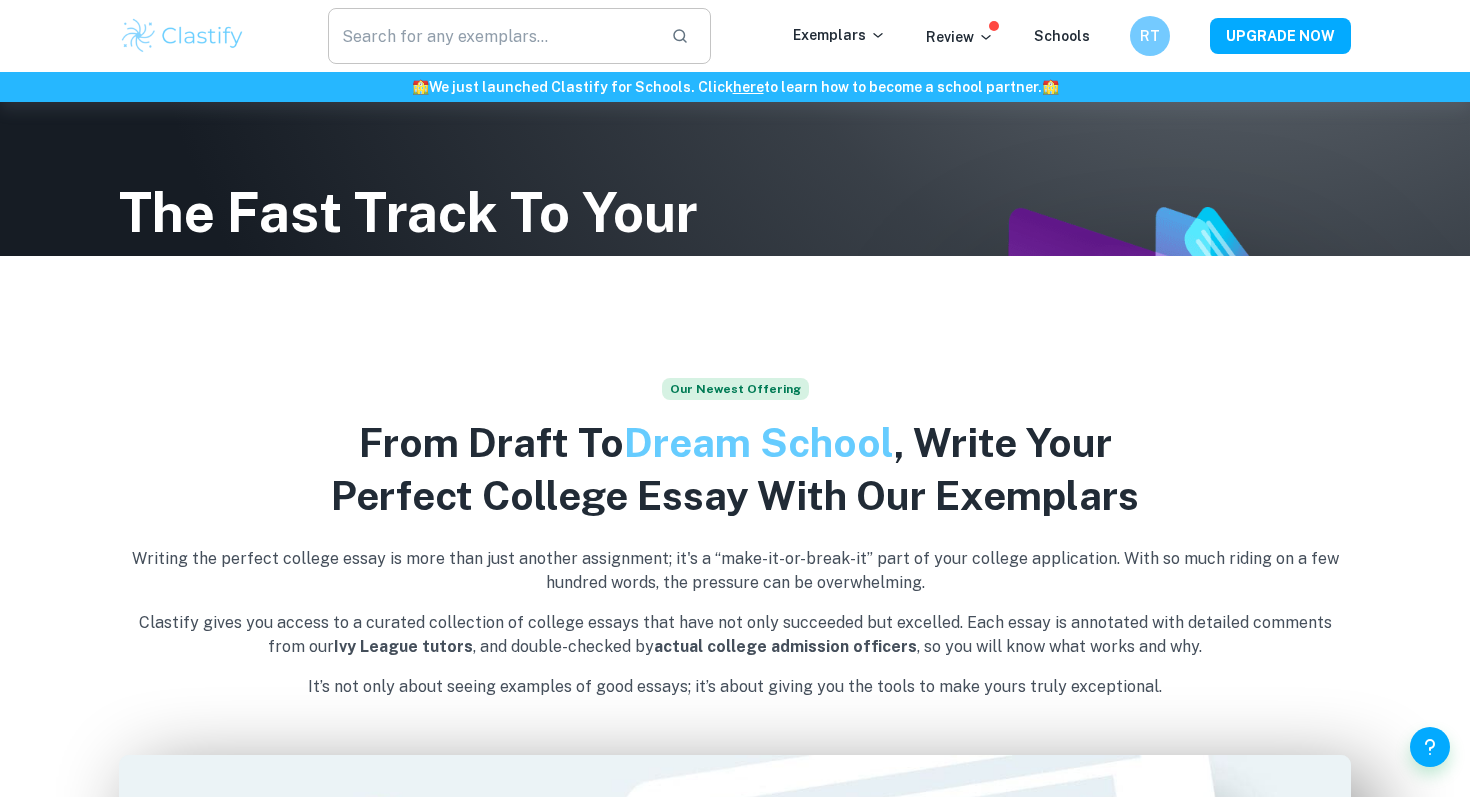 click at bounding box center (491, 36) 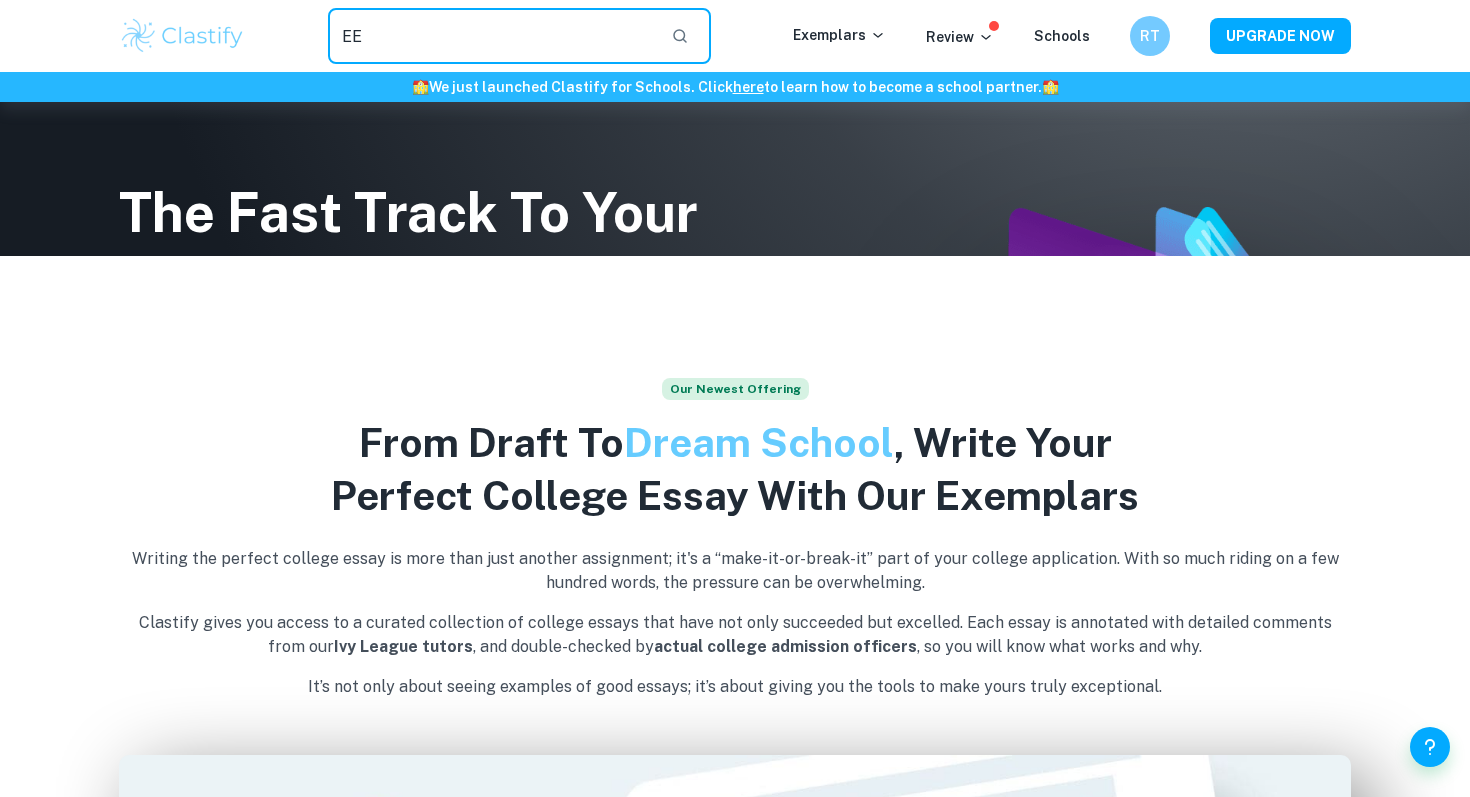 type on "EE" 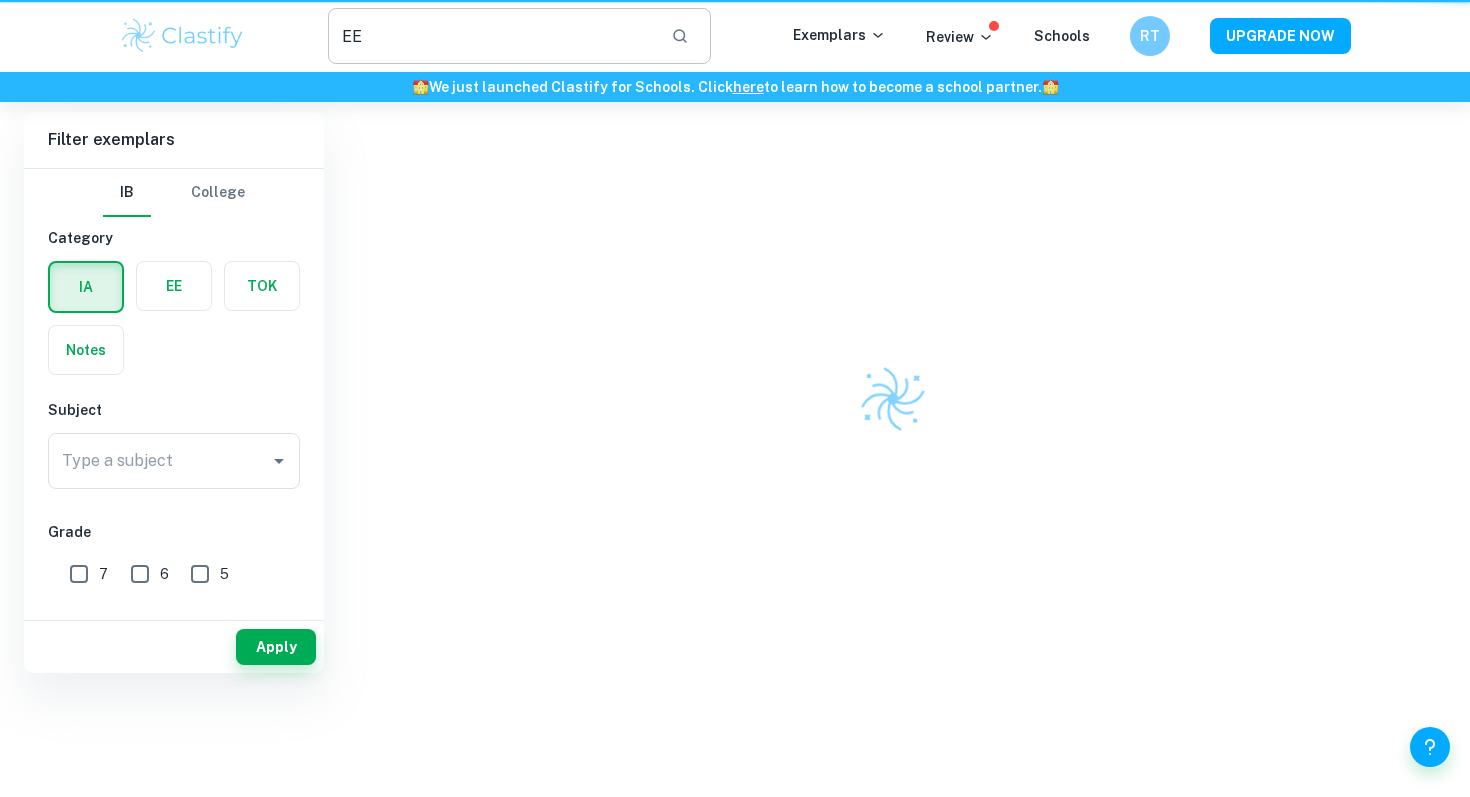 scroll, scrollTop: 0, scrollLeft: 0, axis: both 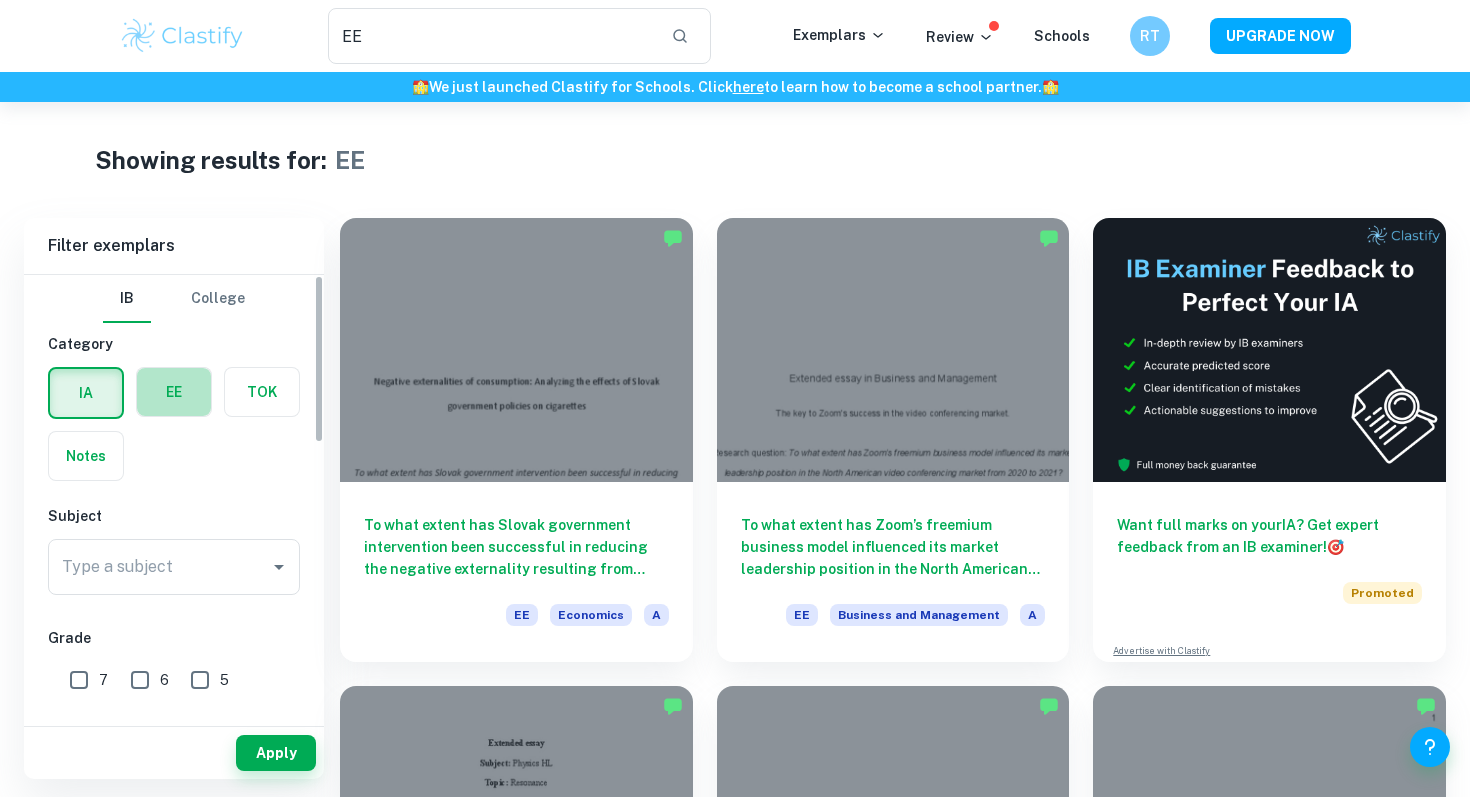 click at bounding box center [174, 392] 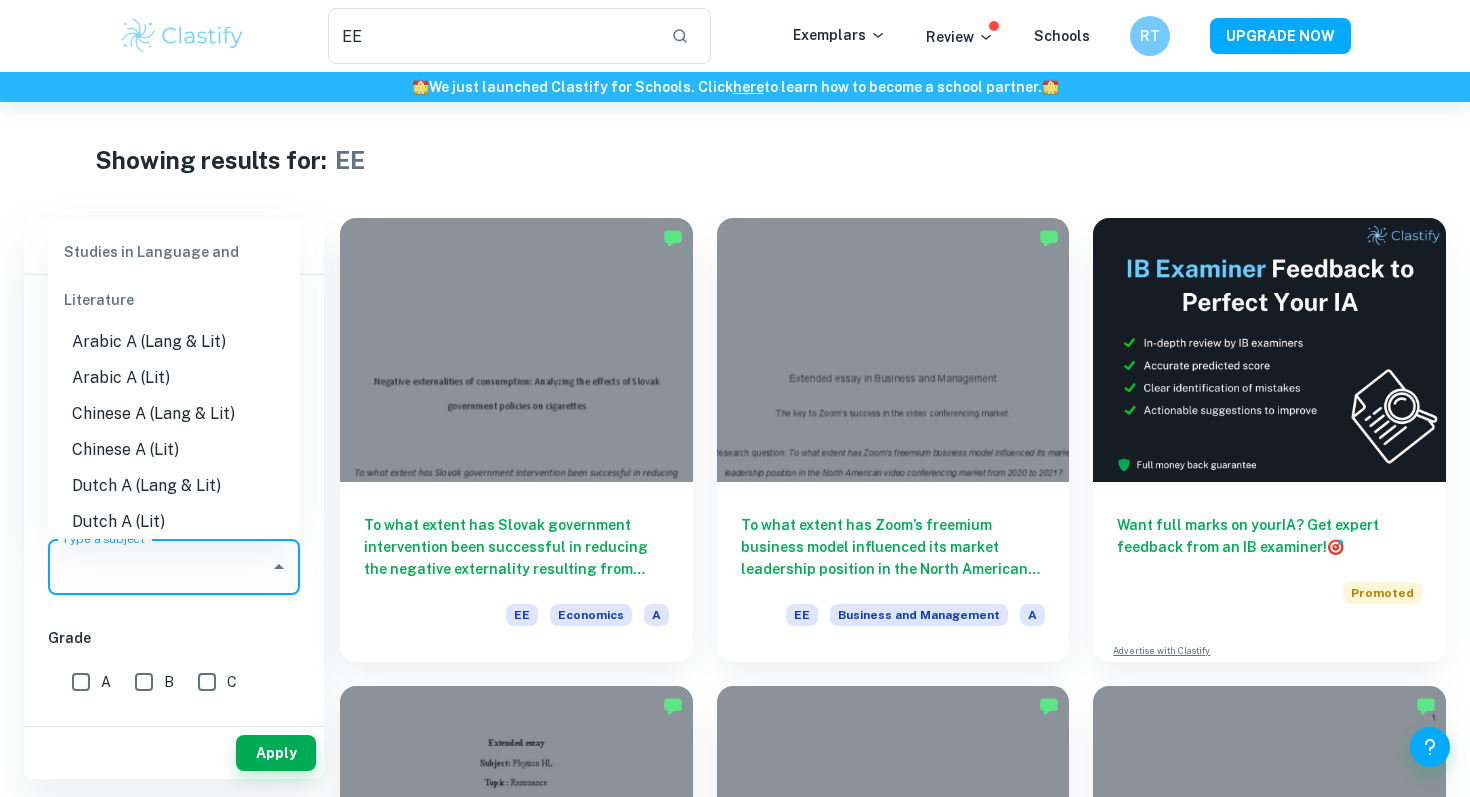 click on "Type a subject" at bounding box center [159, 567] 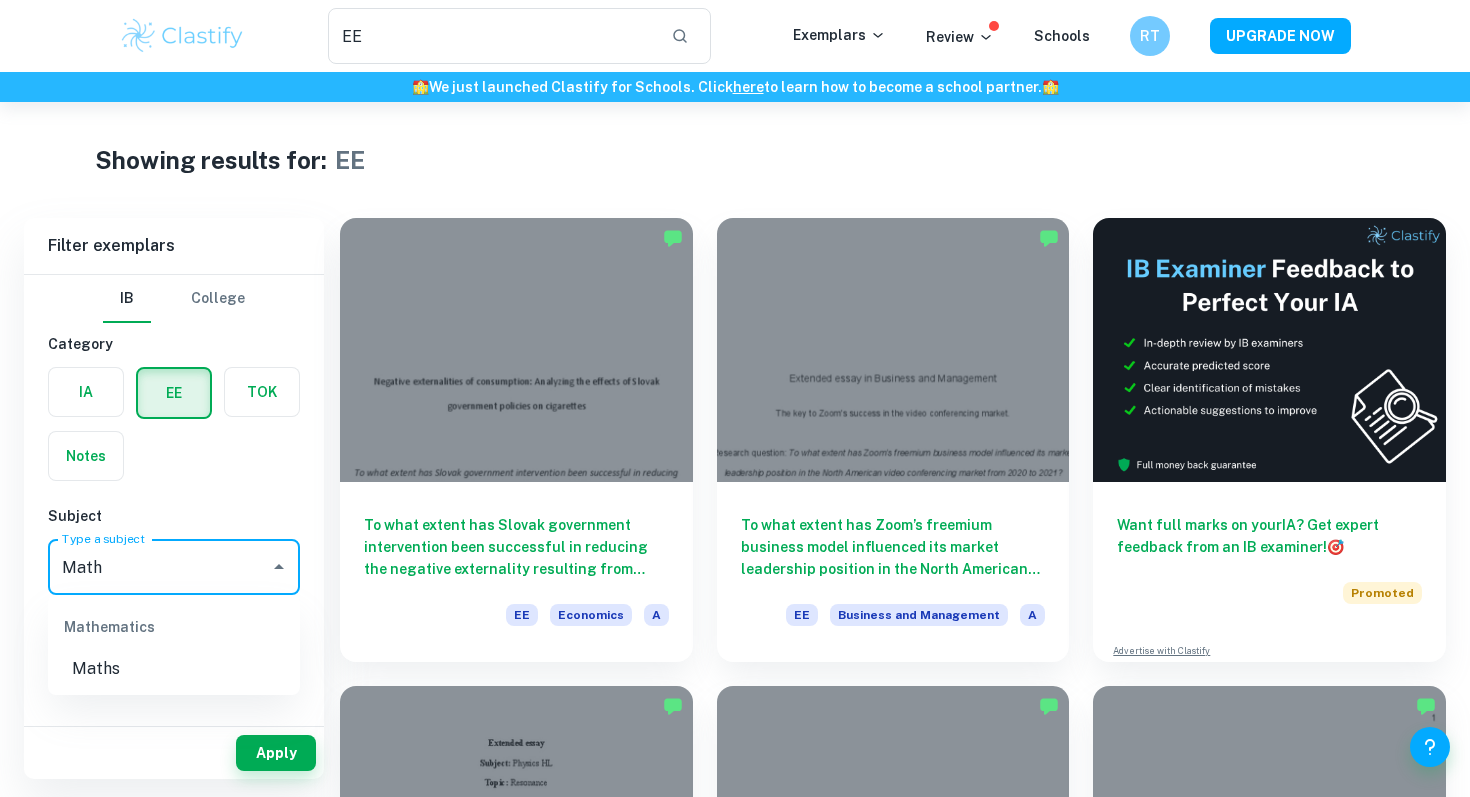 click on "Maths" at bounding box center [174, 669] 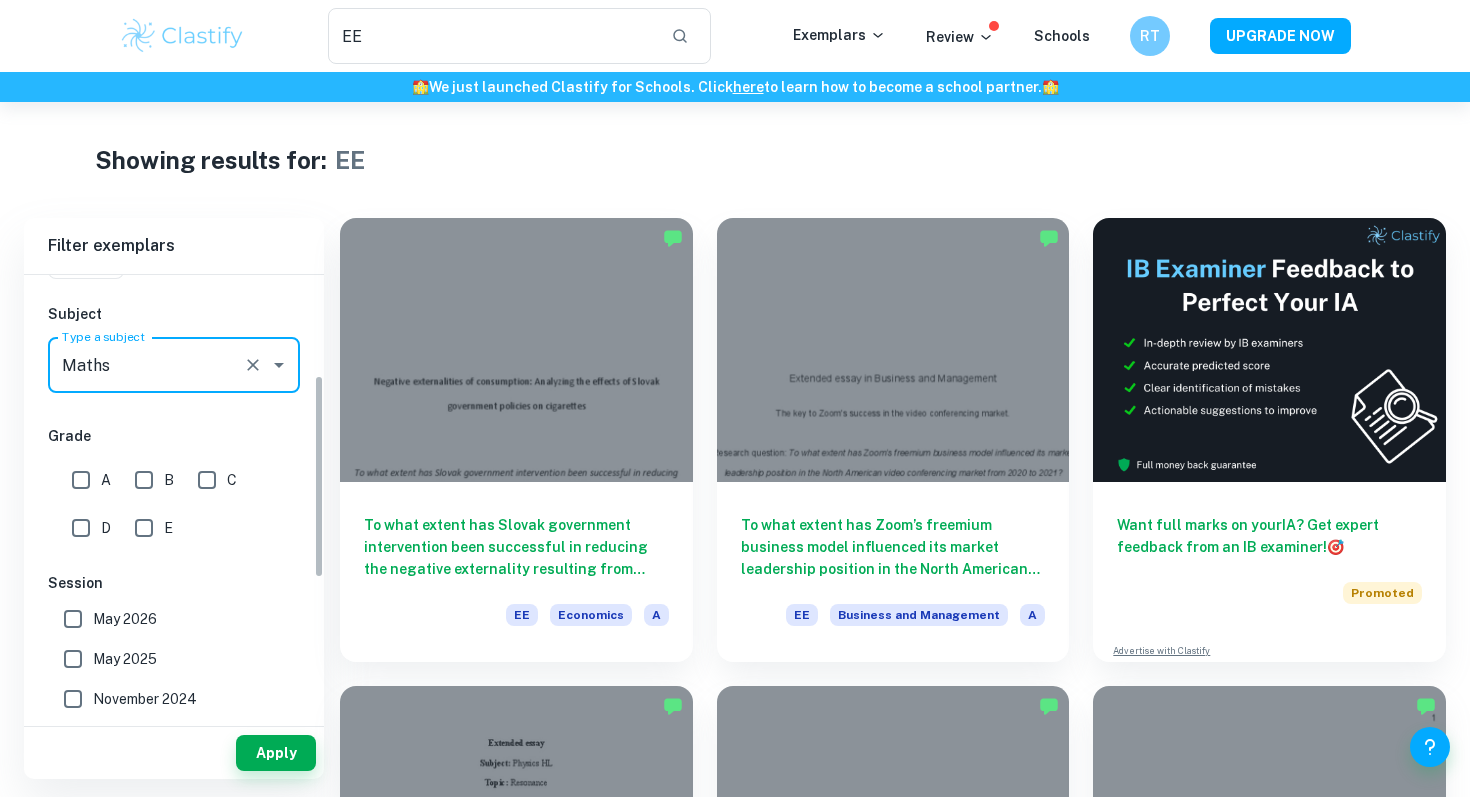 scroll, scrollTop: 220, scrollLeft: 0, axis: vertical 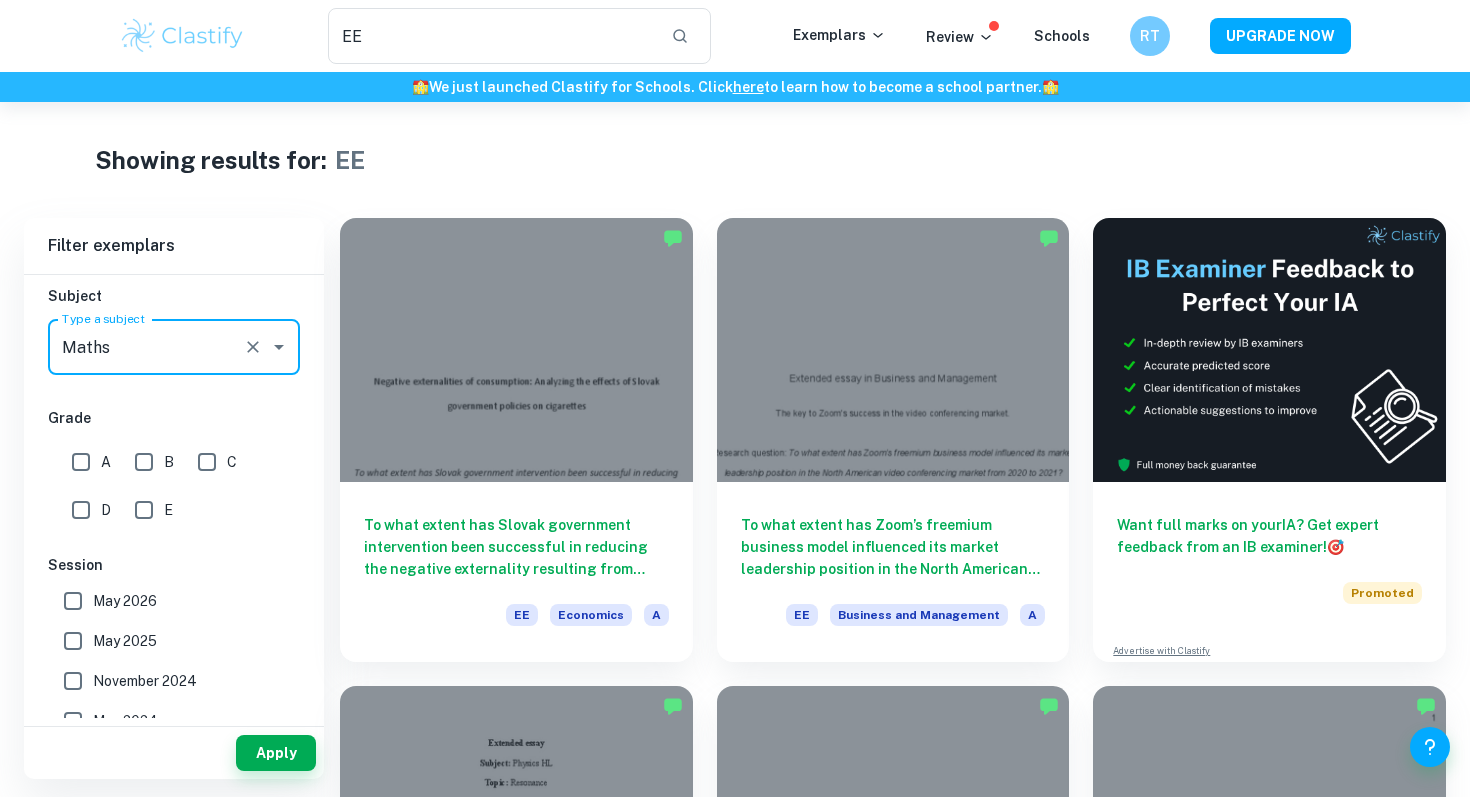 type on "Maths" 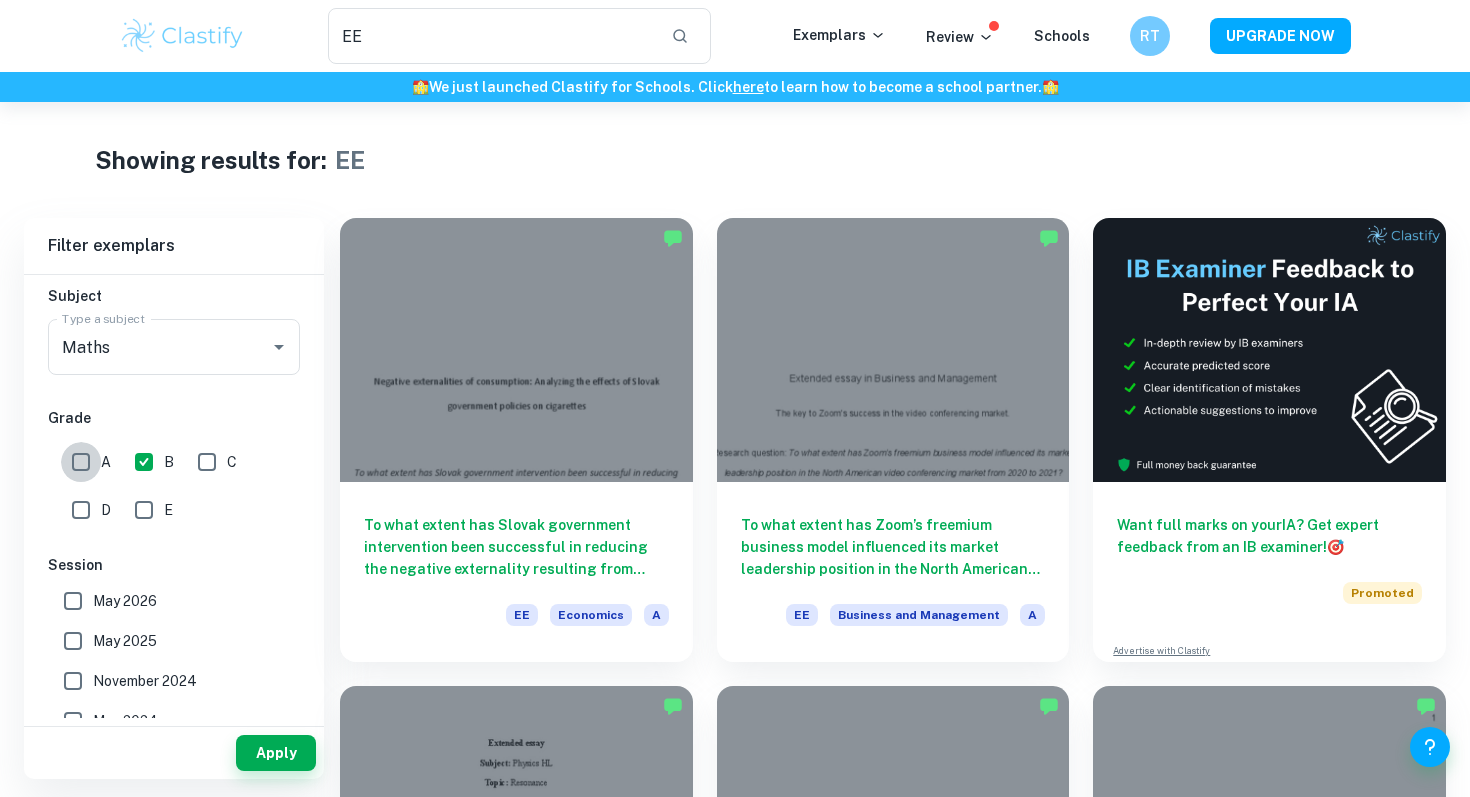 click on "A" at bounding box center [81, 462] 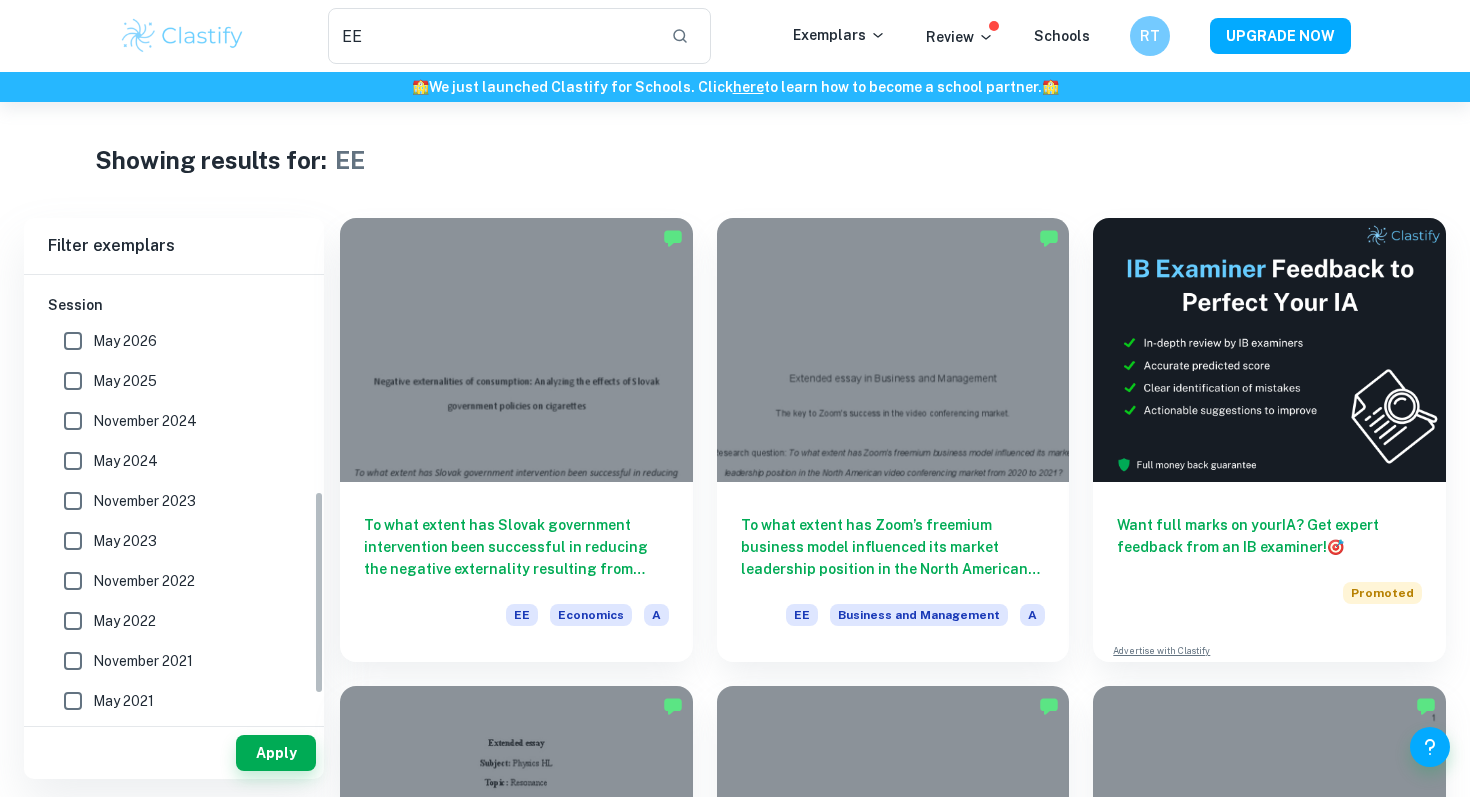 scroll, scrollTop: 485, scrollLeft: 0, axis: vertical 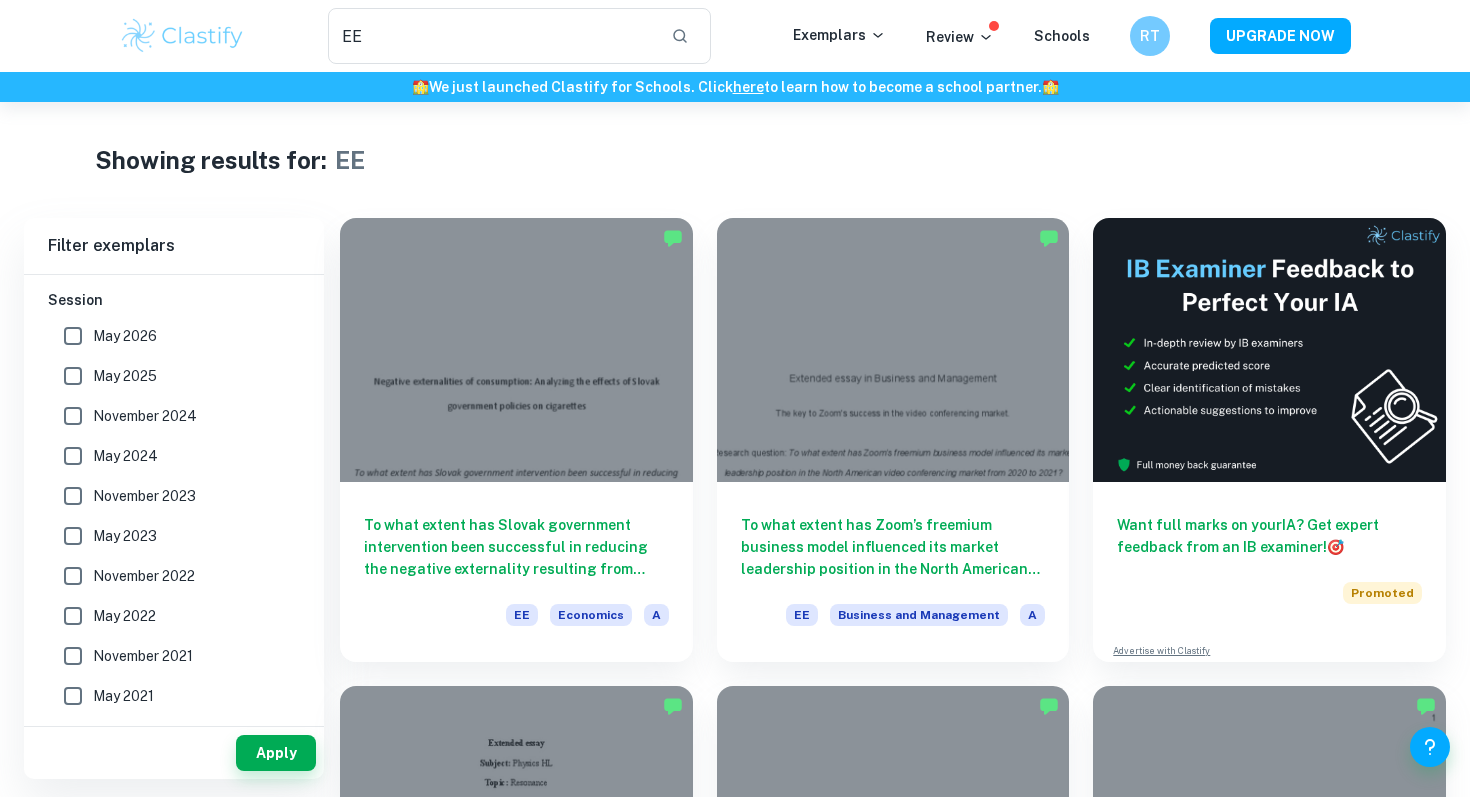 click on "May 2026" at bounding box center (125, 336) 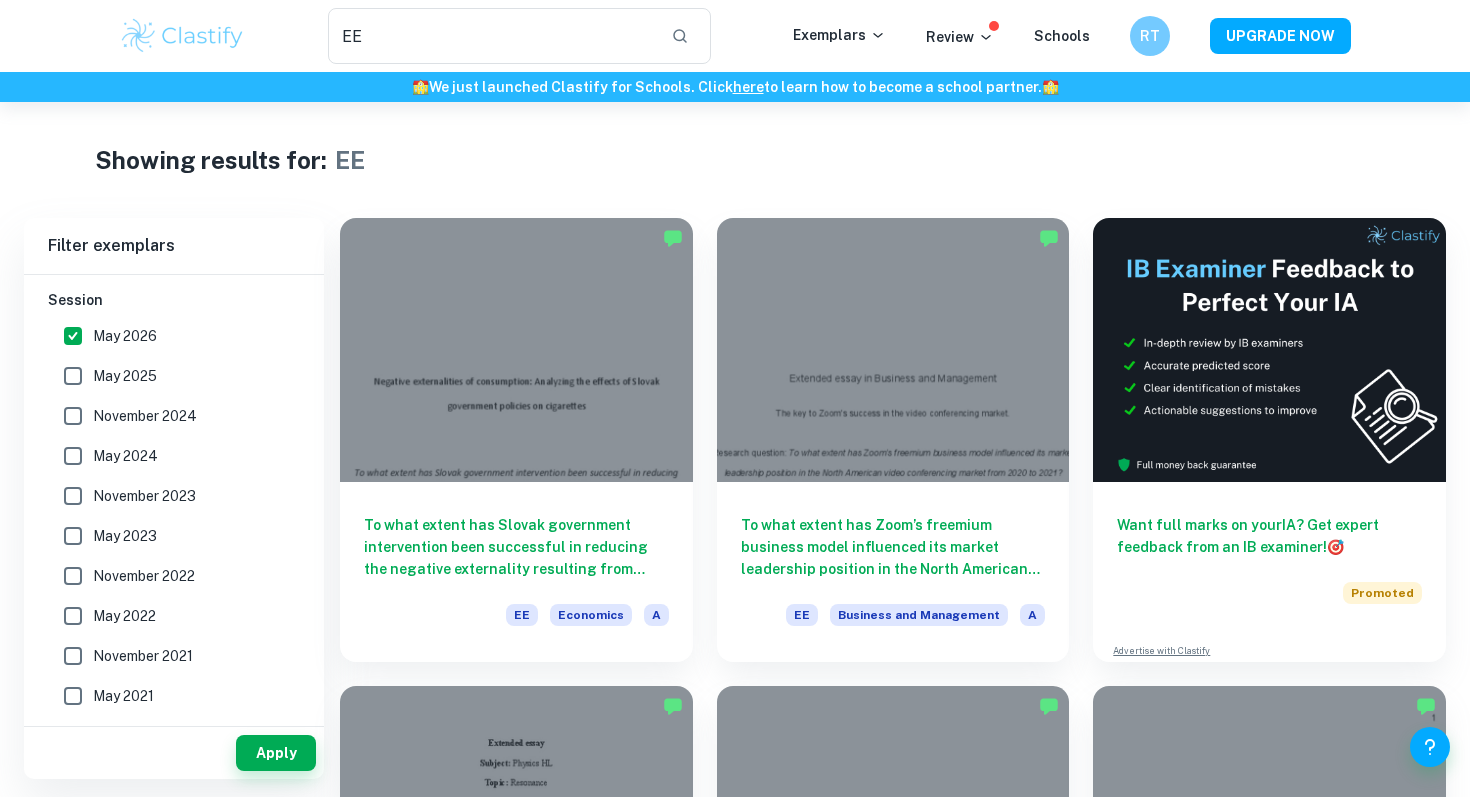 click on "May 2025" at bounding box center [125, 376] 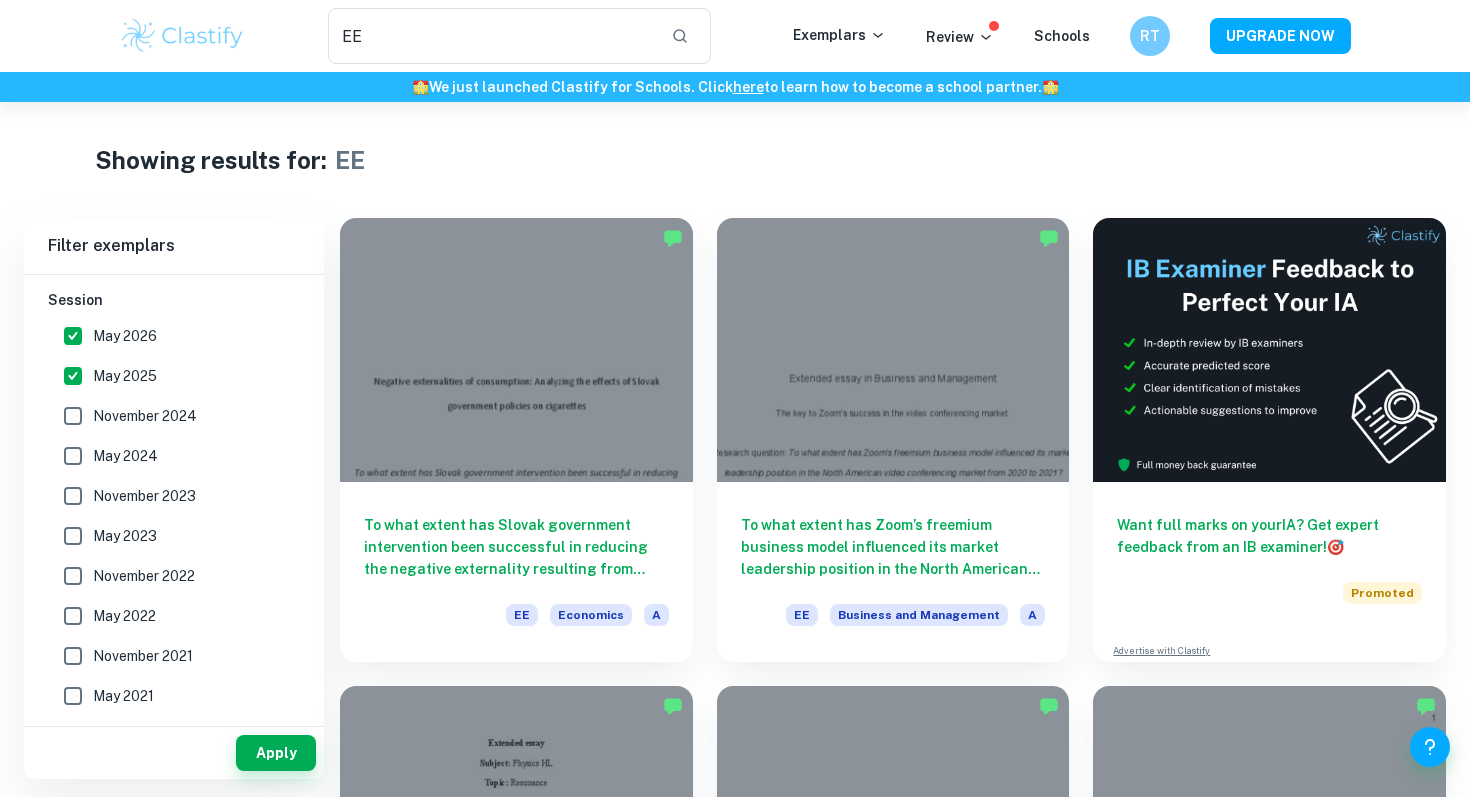 click on "May 2026" at bounding box center [125, 336] 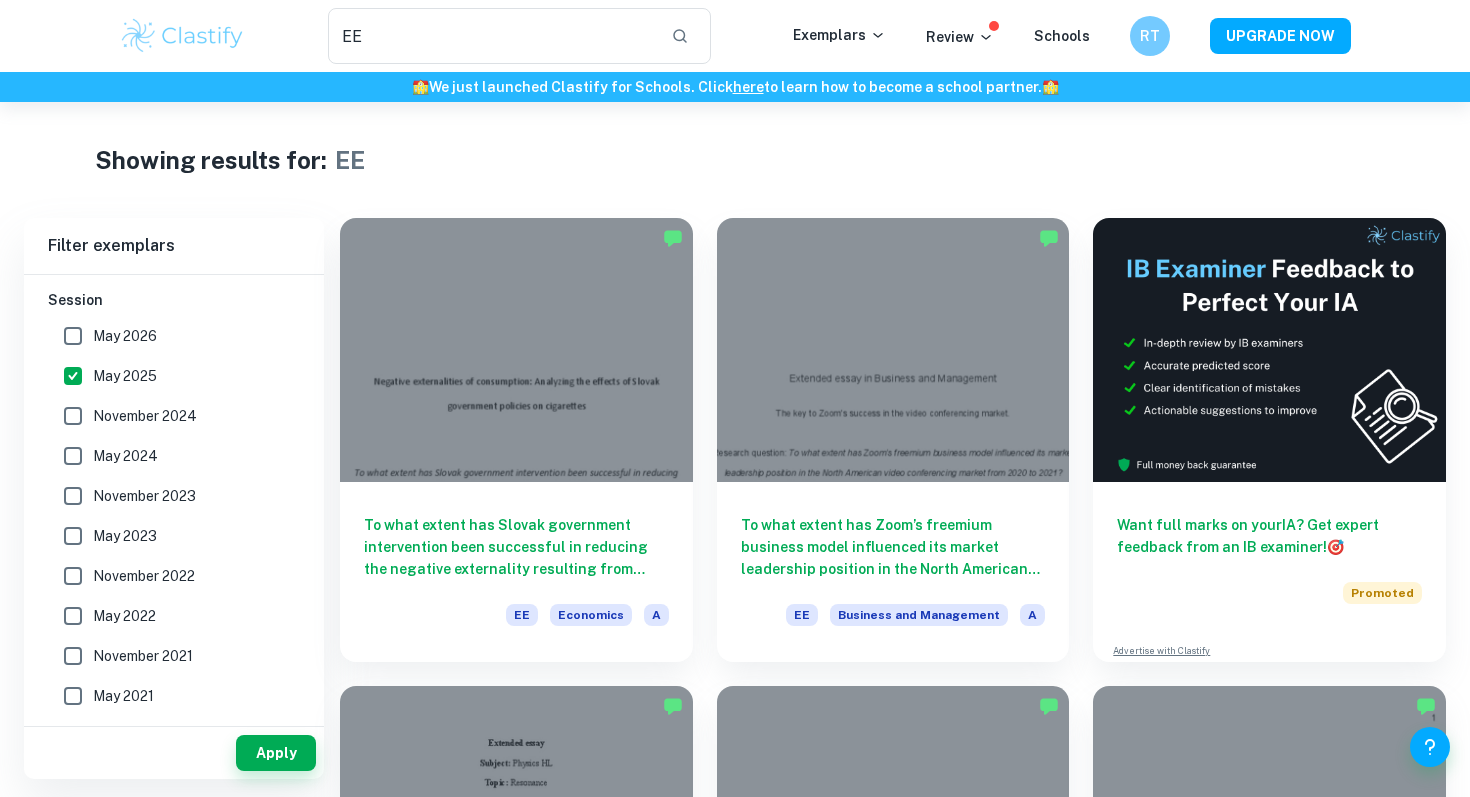 click on "November 2024" at bounding box center (145, 416) 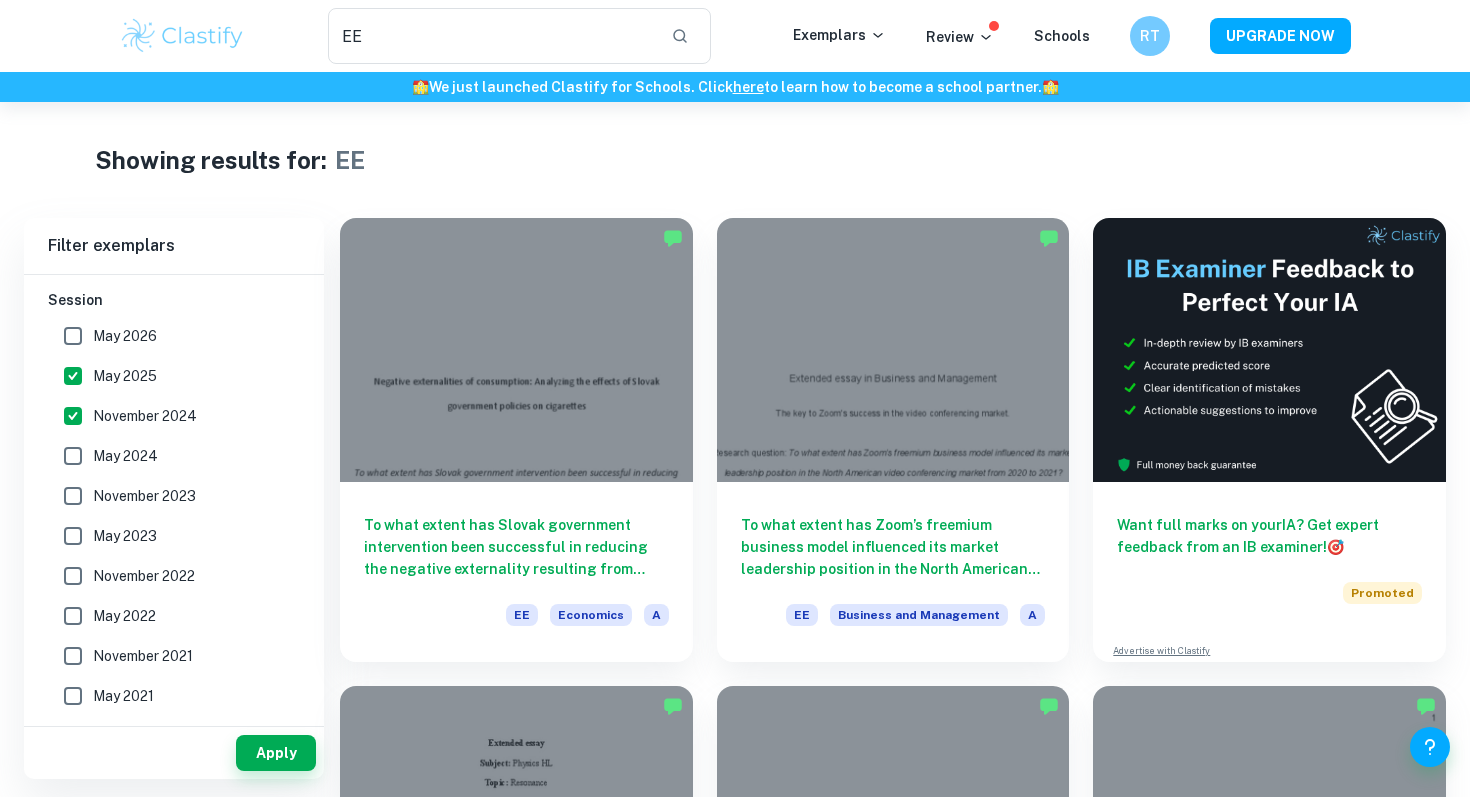 click on "November 2024" at bounding box center (168, 416) 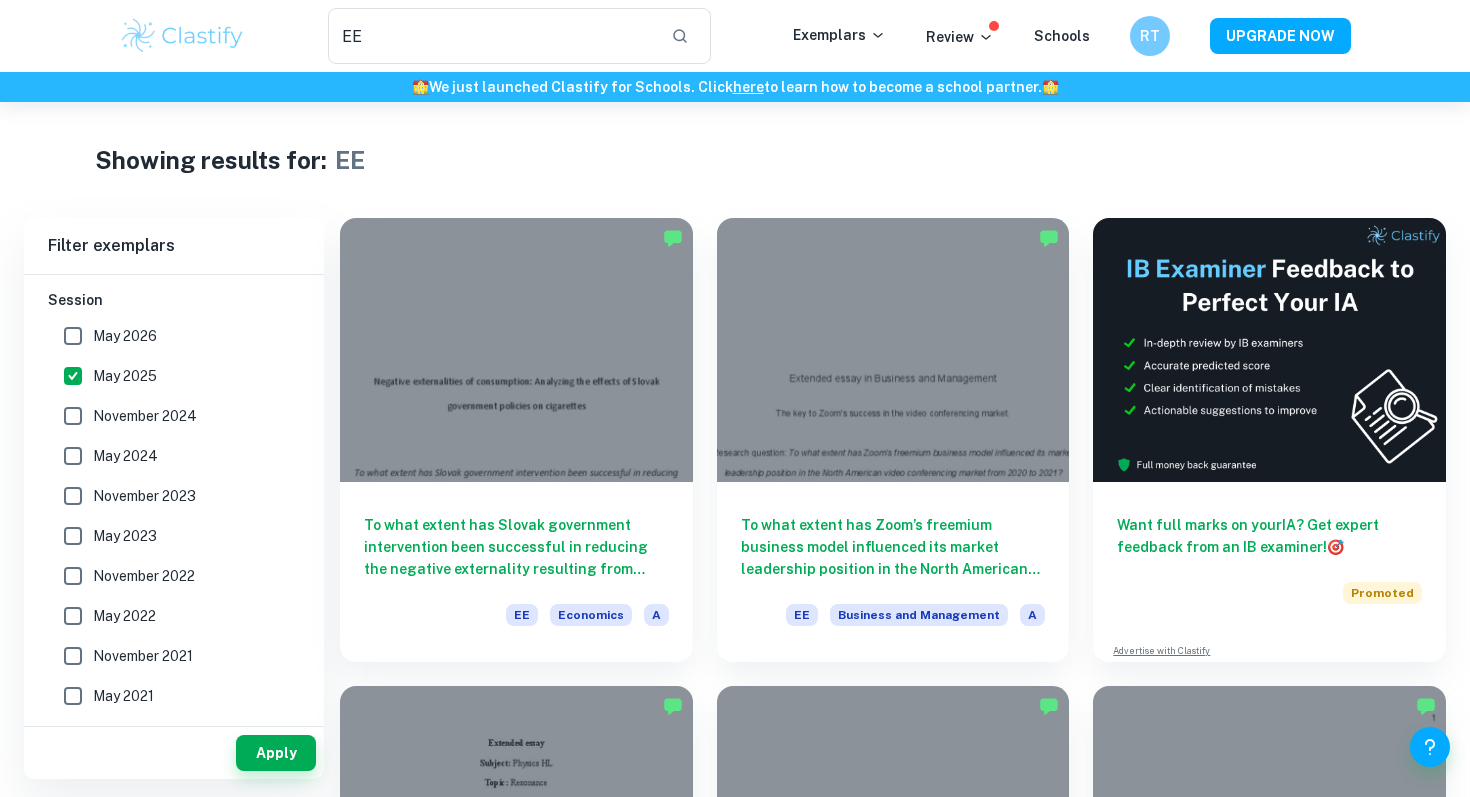 click on "November 2024" at bounding box center [168, 416] 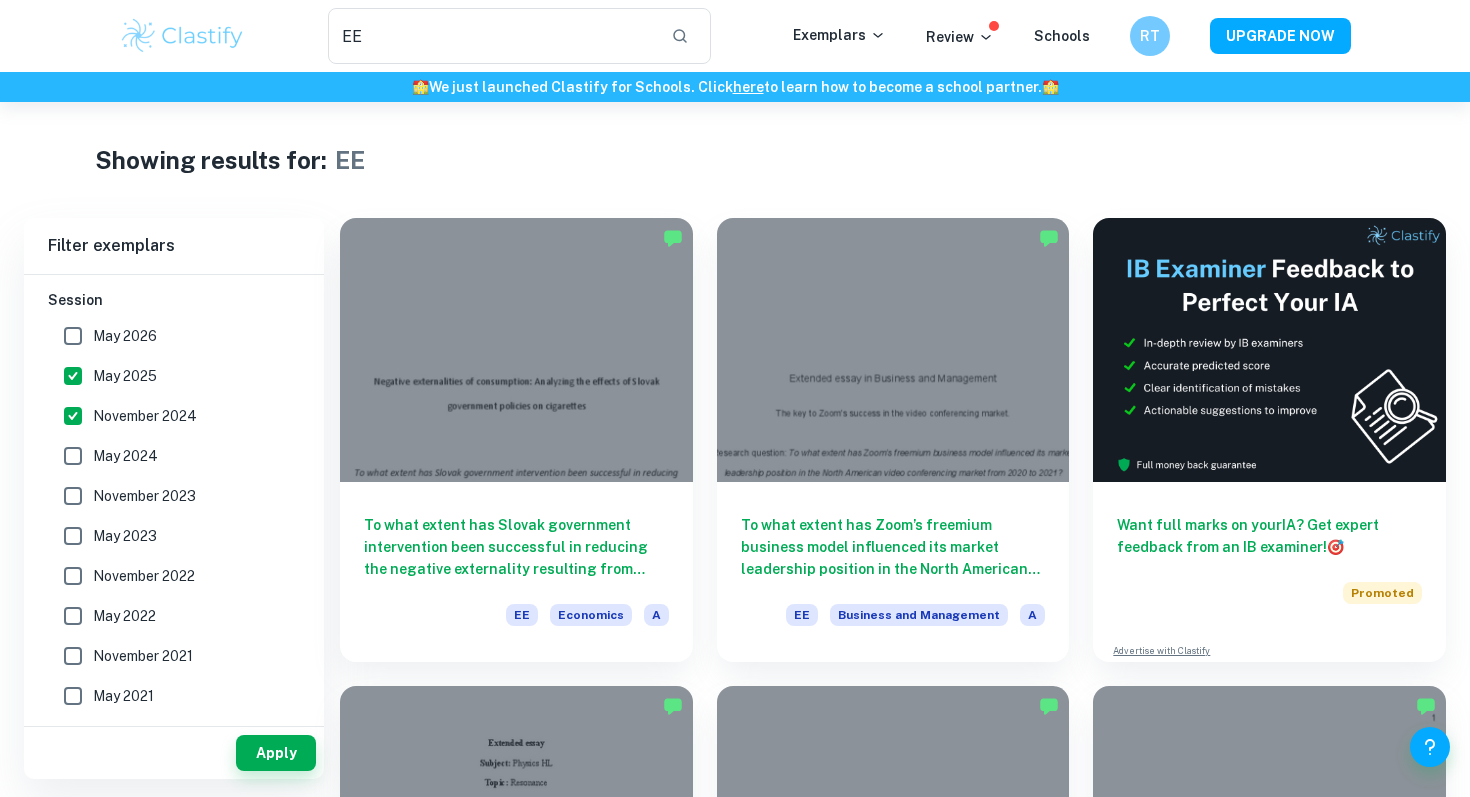 click on "May 2024" at bounding box center [125, 456] 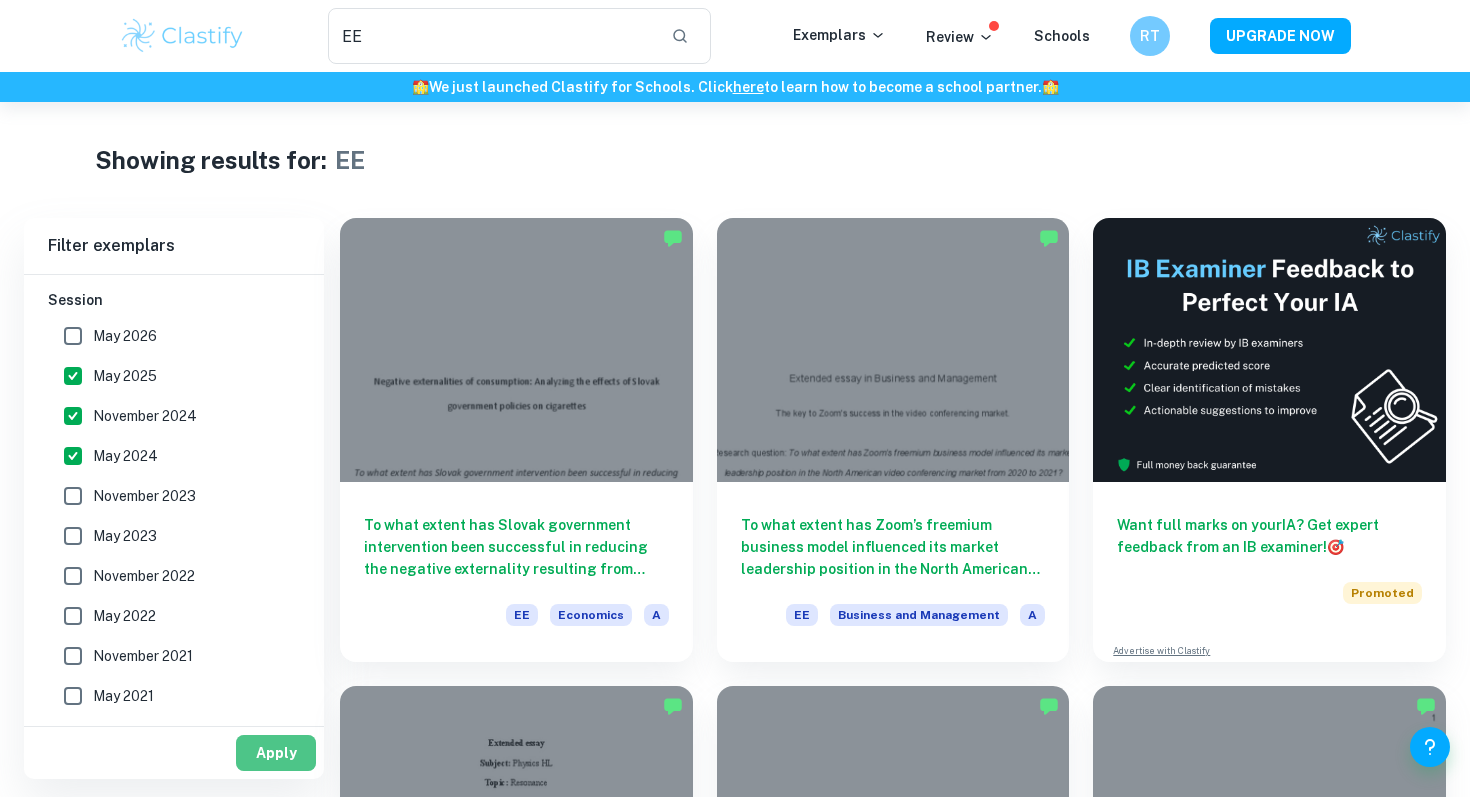 click on "Apply" at bounding box center [276, 753] 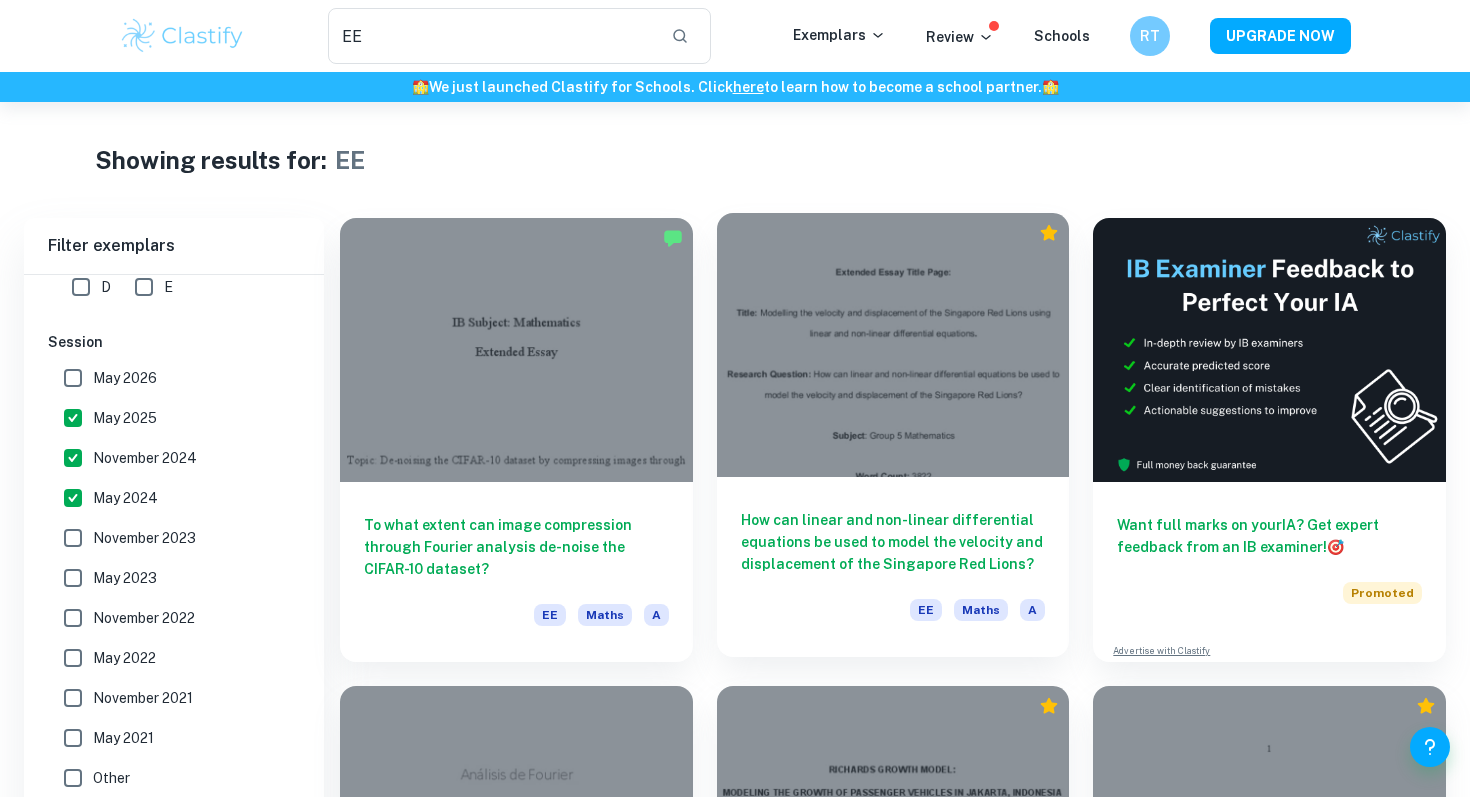 scroll, scrollTop: 205, scrollLeft: 0, axis: vertical 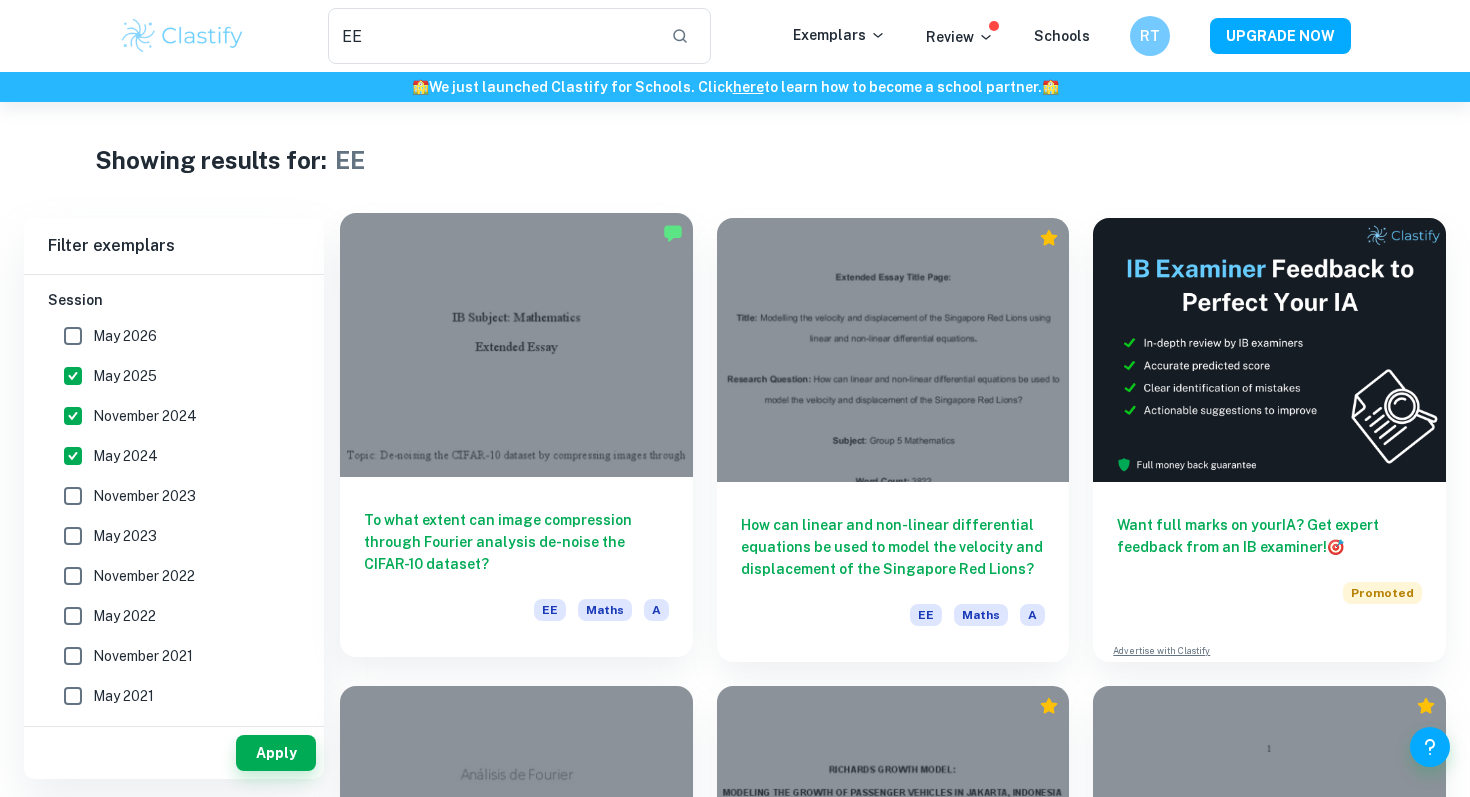 click at bounding box center [516, 345] 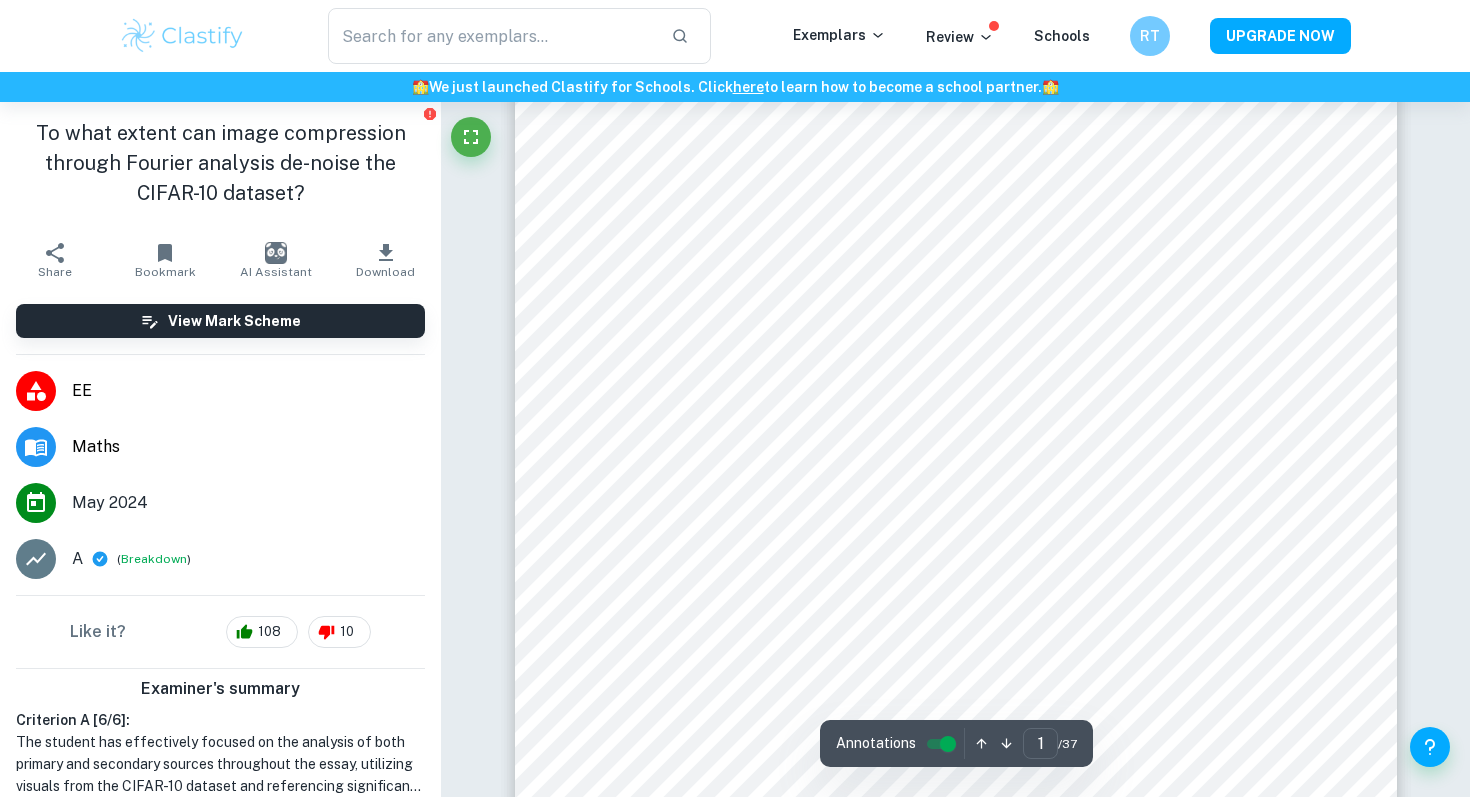 scroll, scrollTop: 350, scrollLeft: 0, axis: vertical 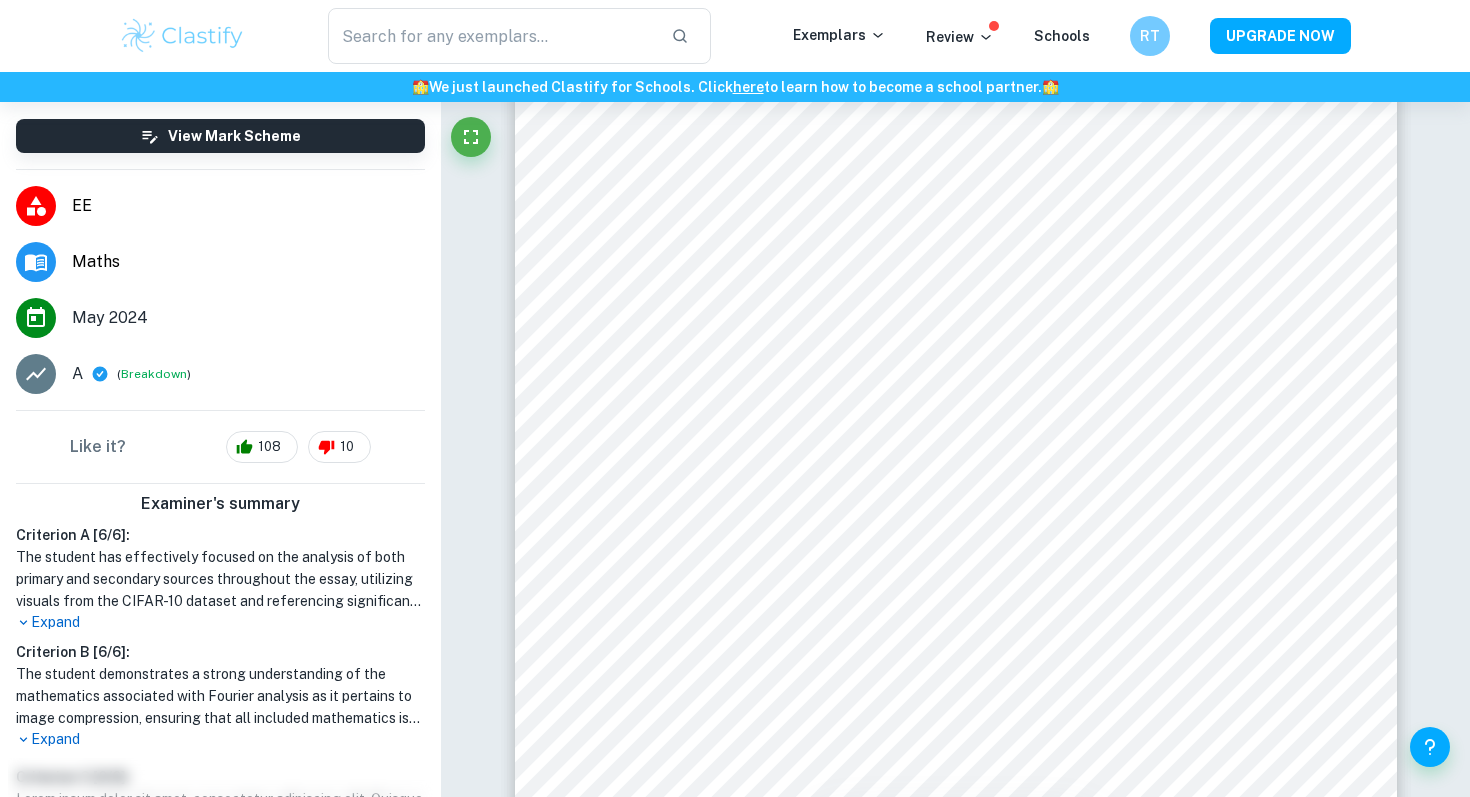 click on "The student has effectively focused on the analysis of both primary and secondary sources throughout the essay, utilizing visuals from the CIFAR-10 dataset and referencing significant works that enhance the theoretical framework. The essay's title aptly conveys the topic and the research question is clearly articulated, demonstrating a focused aim for the investigation. An explanation of the title is provided, linking image compression through Fourier analysis to its relevance in improving image classification accuracy. The student clearly states the mathematical techniques applied, including a thorough discussion of Fourier analysis and its practical applications, while maintaining clarity and focus throughout the logical structure of the essay. Additionally, the references used are relevant and contribute meaningfully to the development of the work." at bounding box center [220, 579] 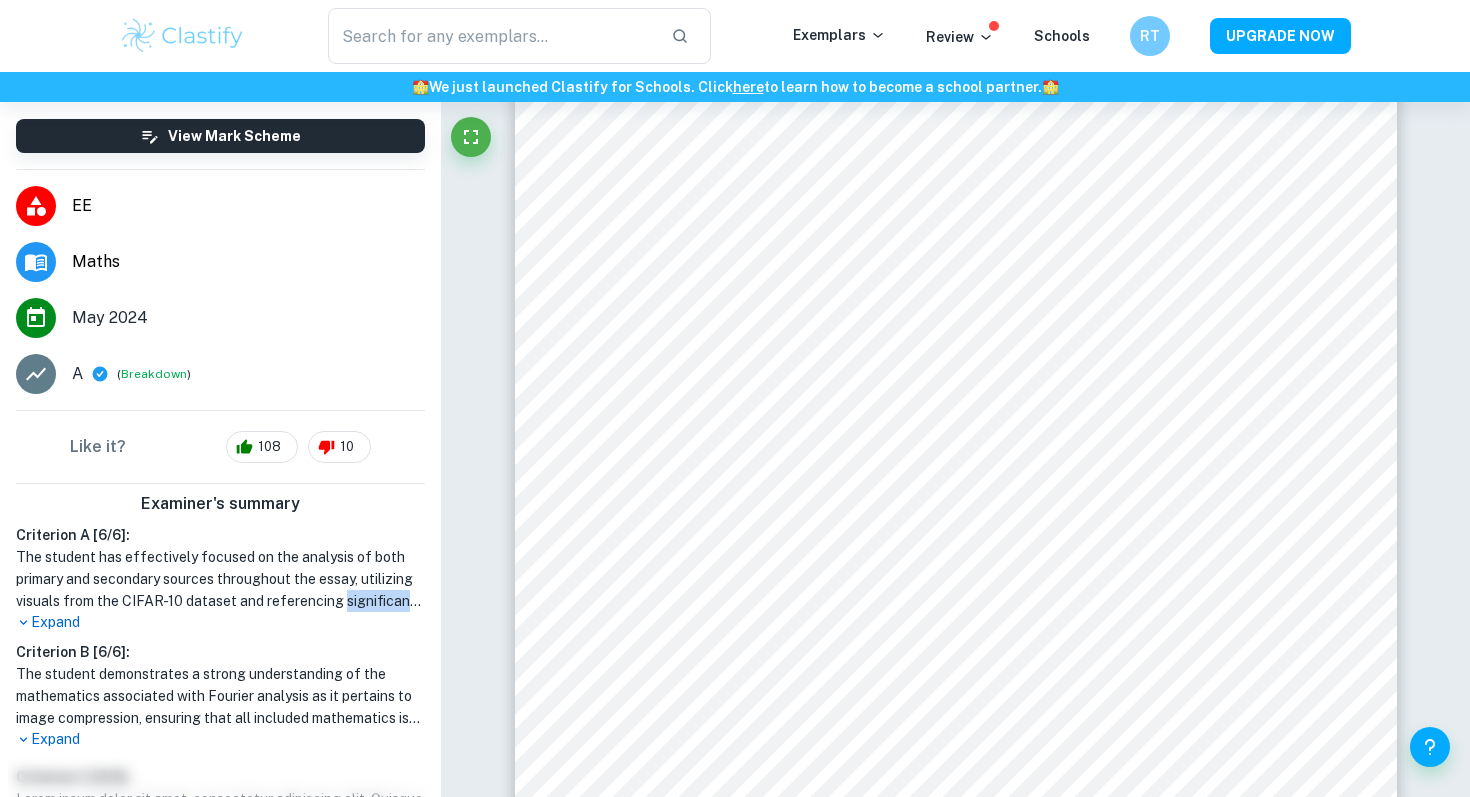 click on "The student has effectively focused on the analysis of both primary and secondary sources throughout the essay, utilizing visuals from the CIFAR-10 dataset and referencing significant works that enhance the theoretical framework. The essay's title aptly conveys the topic and the research question is clearly articulated, demonstrating a focused aim for the investigation. An explanation of the title is provided, linking image compression through Fourier analysis to its relevance in improving image classification accuracy. The student clearly states the mathematical techniques applied, including a thorough discussion of Fourier analysis and its practical applications, while maintaining clarity and focus throughout the logical structure of the essay. Additionally, the references used are relevant and contribute meaningfully to the development of the work." at bounding box center [220, 579] 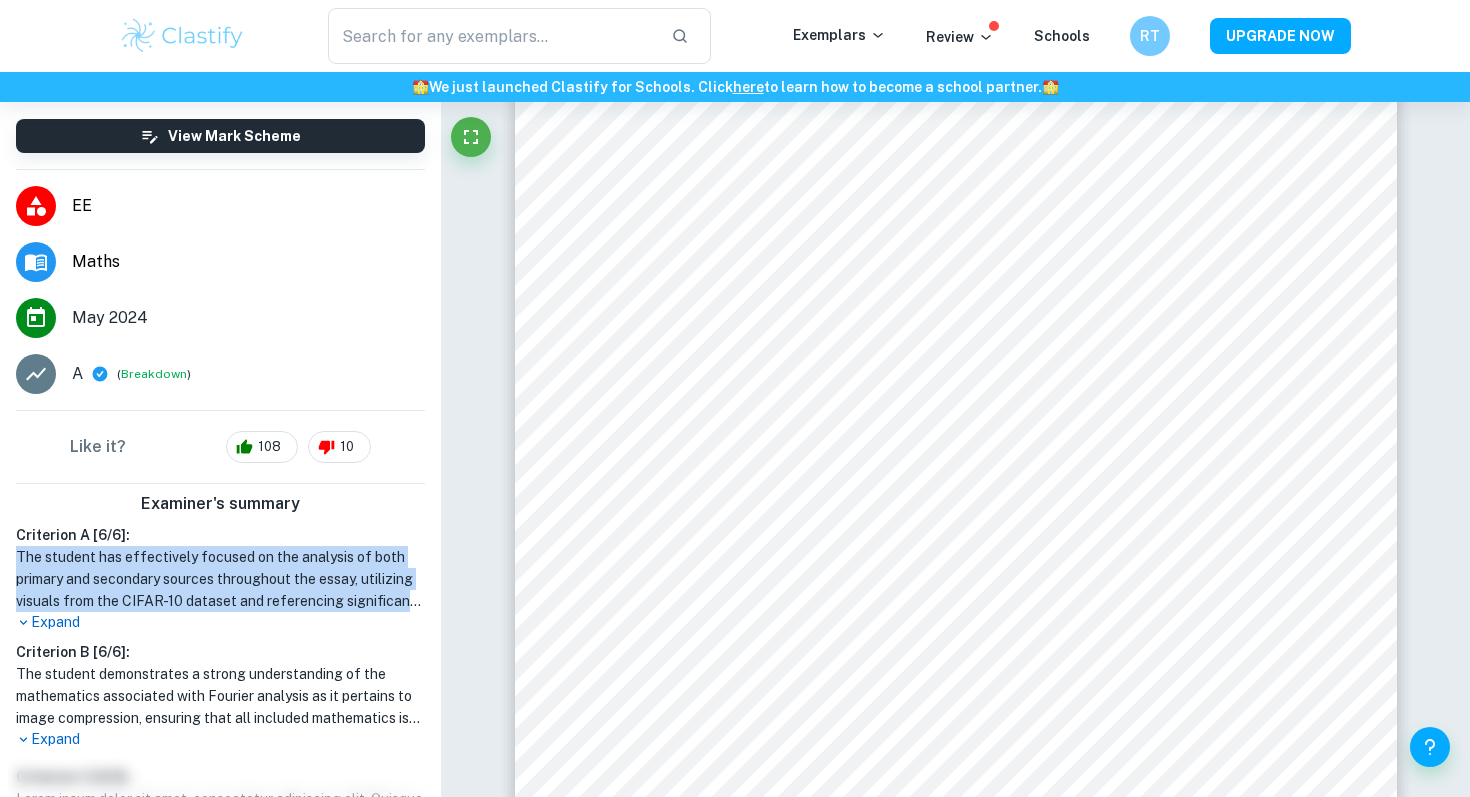 click on "The student has effectively focused on the analysis of both primary and secondary sources throughout the essay, utilizing visuals from the CIFAR-10 dataset and referencing significant works that enhance the theoretical framework. The essay's title aptly conveys the topic and the research question is clearly articulated, demonstrating a focused aim for the investigation. An explanation of the title is provided, linking image compression through Fourier analysis to its relevance in improving image classification accuracy. The student clearly states the mathematical techniques applied, including a thorough discussion of Fourier analysis and its practical applications, while maintaining clarity and focus throughout the logical structure of the essay. Additionally, the references used are relevant and contribute meaningfully to the development of the work." at bounding box center (220, 579) 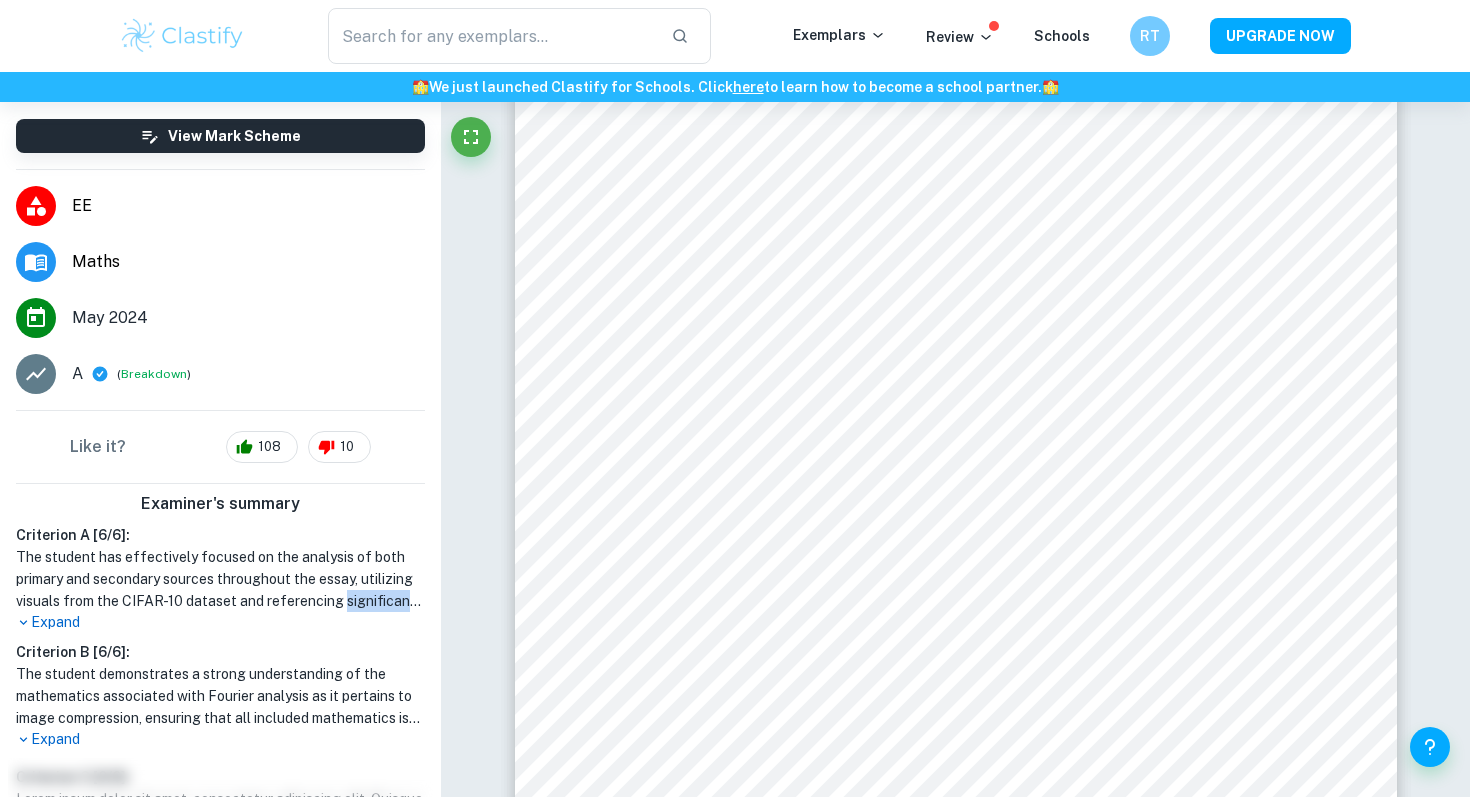 click on "The student has effectively focused on the analysis of both primary and secondary sources throughout the essay, utilizing visuals from the CIFAR-10 dataset and referencing significant works that enhance the theoretical framework. The essay's title aptly conveys the topic and the research question is clearly articulated, demonstrating a focused aim for the investigation. An explanation of the title is provided, linking image compression through Fourier analysis to its relevance in improving image classification accuracy. The student clearly states the mathematical techniques applied, including a thorough discussion of Fourier analysis and its practical applications, while maintaining clarity and focus throughout the logical structure of the essay. Additionally, the references used are relevant and contribute meaningfully to the development of the work." at bounding box center [220, 579] 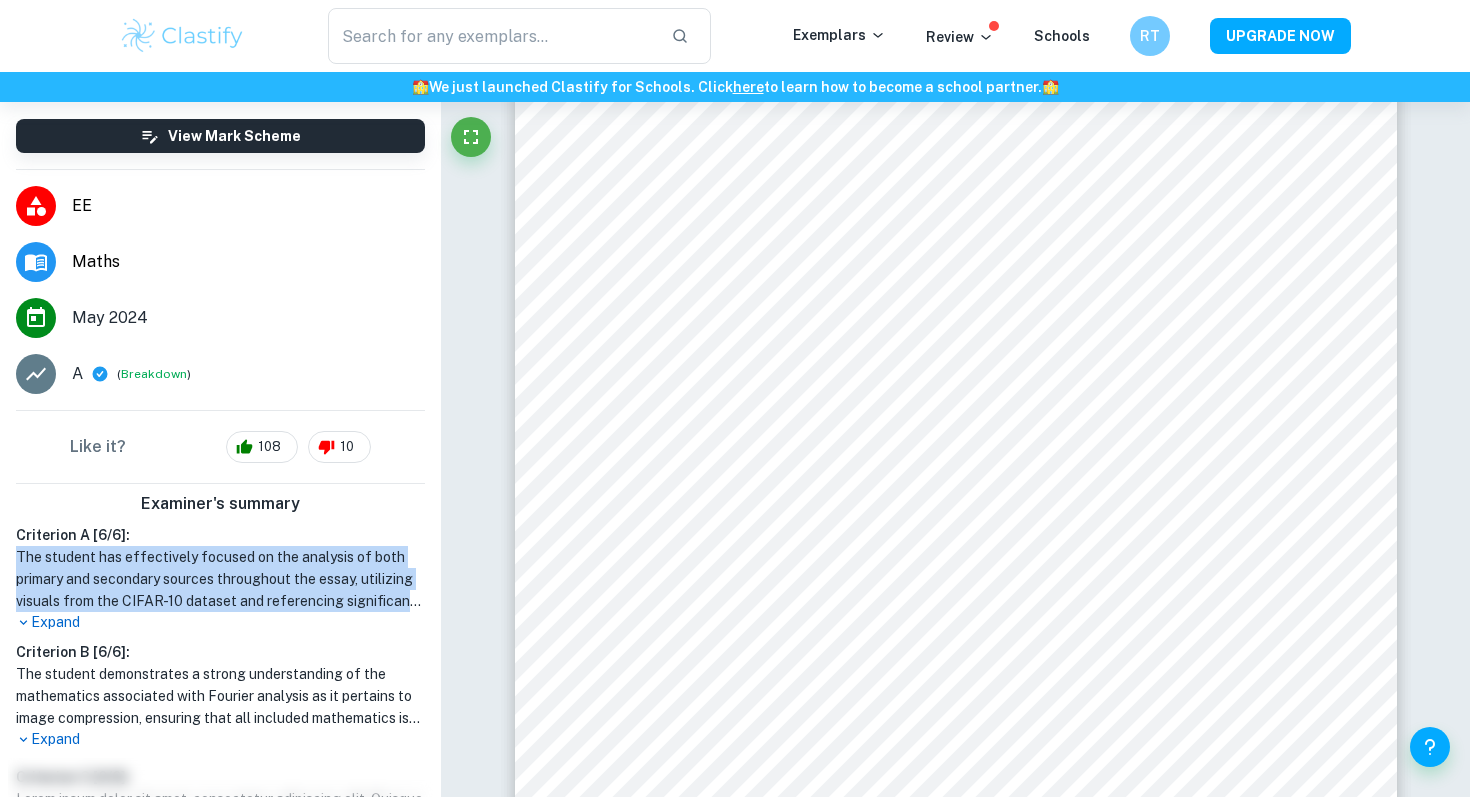 click on "The student has effectively focused on the analysis of both primary and secondary sources throughout the essay, utilizing visuals from the CIFAR-10 dataset and referencing significant works that enhance the theoretical framework. The essay's title aptly conveys the topic and the research question is clearly articulated, demonstrating a focused aim for the investigation. An explanation of the title is provided, linking image compression through Fourier analysis to its relevance in improving image classification accuracy. The student clearly states the mathematical techniques applied, including a thorough discussion of Fourier analysis and its practical applications, while maintaining clarity and focus throughout the logical structure of the essay. Additionally, the references used are relevant and contribute meaningfully to the development of the work." at bounding box center [220, 579] 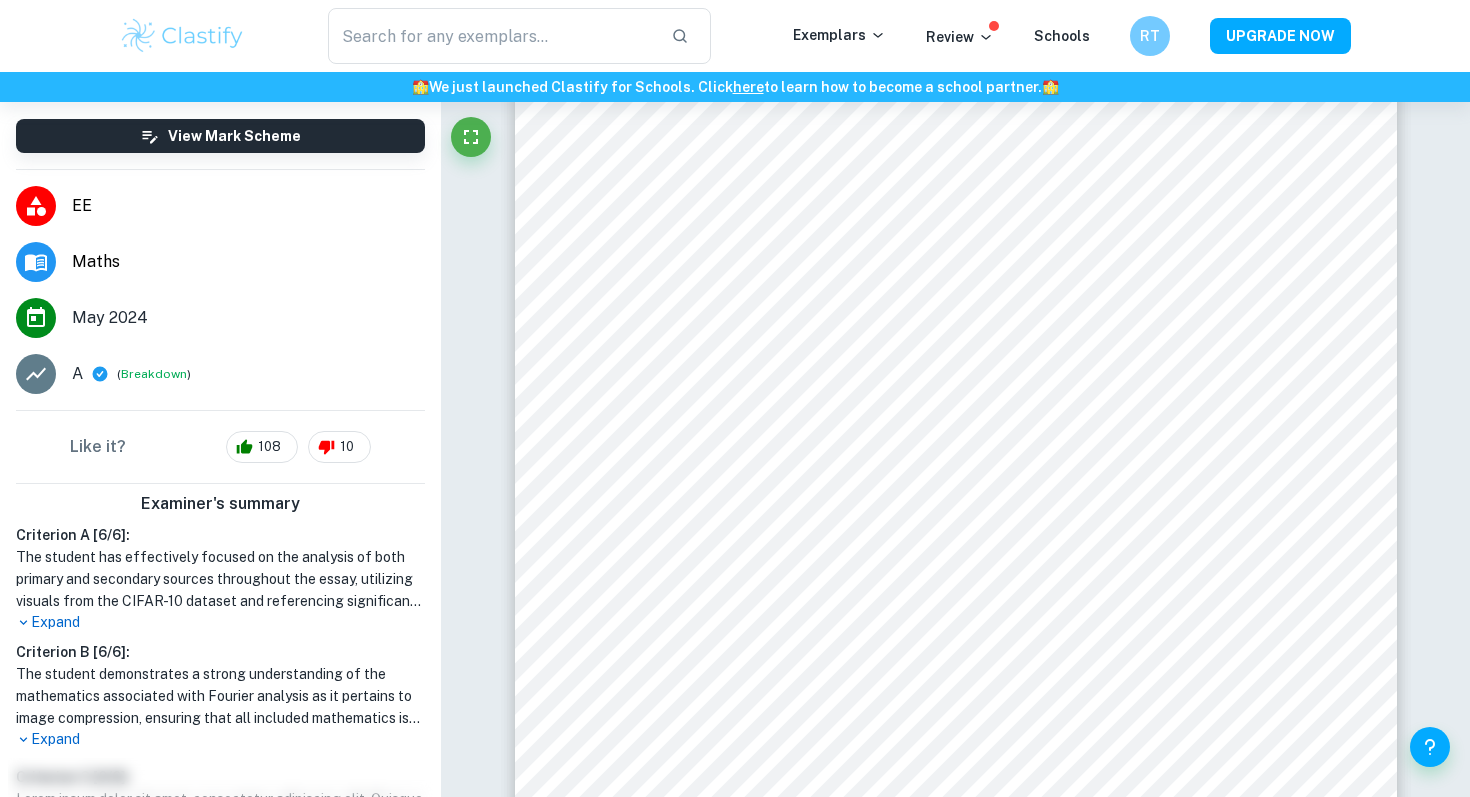 click on "The student demonstrates a strong understanding of the mathematics associated with Fourier analysis as it pertains to image compression, ensuring that all included mathematics is relevant to the research. The student effectively explains subject-specific terms and concepts, enhancing comprehension for both knowledgeable readers and those less familiar with the topic. Additionally, the student integrates sources appropriately, commenting knowledgeably on their relevance, and demonstrates clear communication of mathematical operations, providing detailed steps that allow readers to follow along easily. Overall, the essay is structured and accessible, with well-explained terminology and definitions aiding in the reader's understanding of the subject matter." at bounding box center [220, 696] 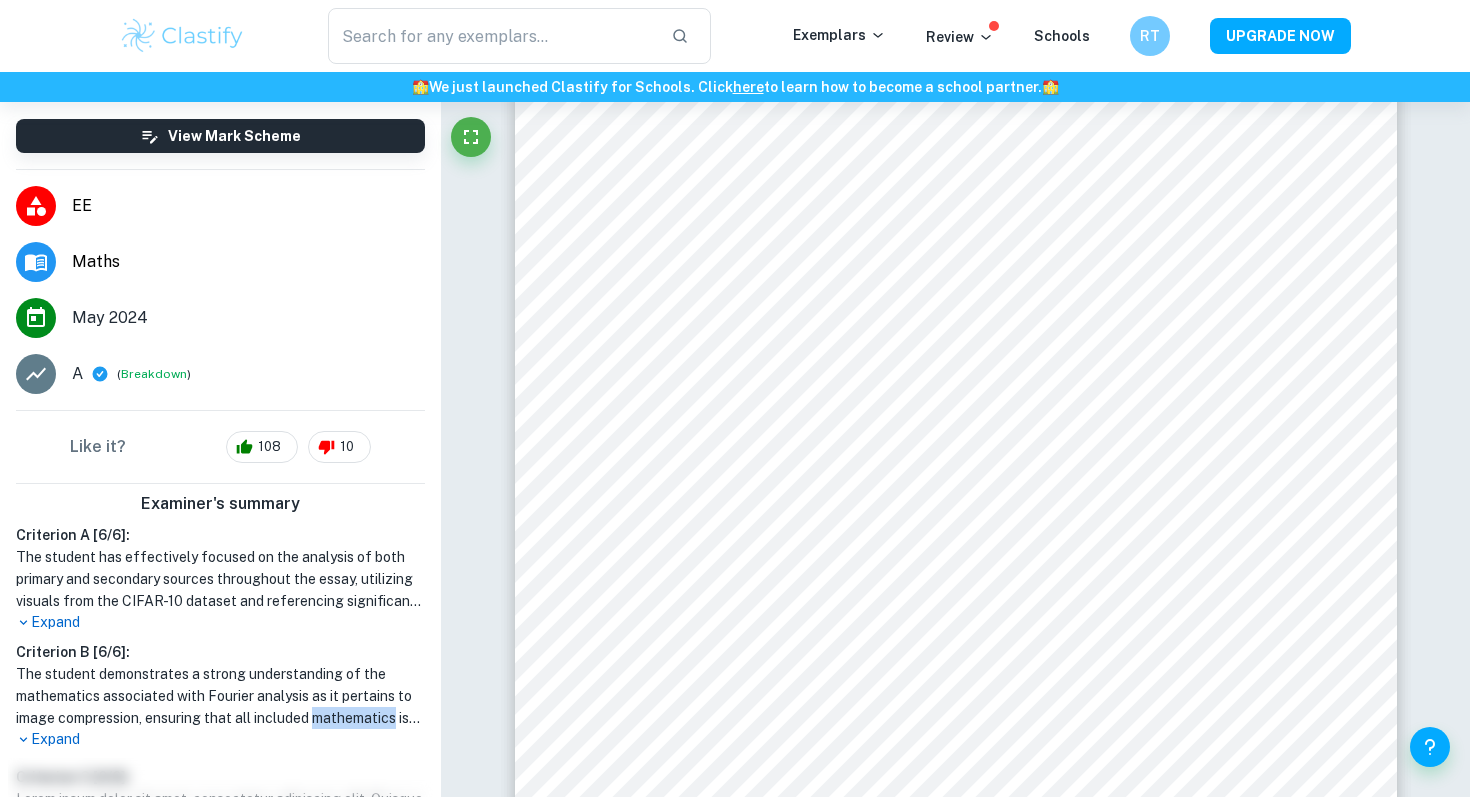 click on "The student demonstrates a strong understanding of the mathematics associated with Fourier analysis as it pertains to image compression, ensuring that all included mathematics is relevant to the research. The student effectively explains subject-specific terms and concepts, enhancing comprehension for both knowledgeable readers and those less familiar with the topic. Additionally, the student integrates sources appropriately, commenting knowledgeably on their relevance, and demonstrates clear communication of mathematical operations, providing detailed steps that allow readers to follow along easily. Overall, the essay is structured and accessible, with well-explained terminology and definitions aiding in the reader's understanding of the subject matter." at bounding box center (220, 696) 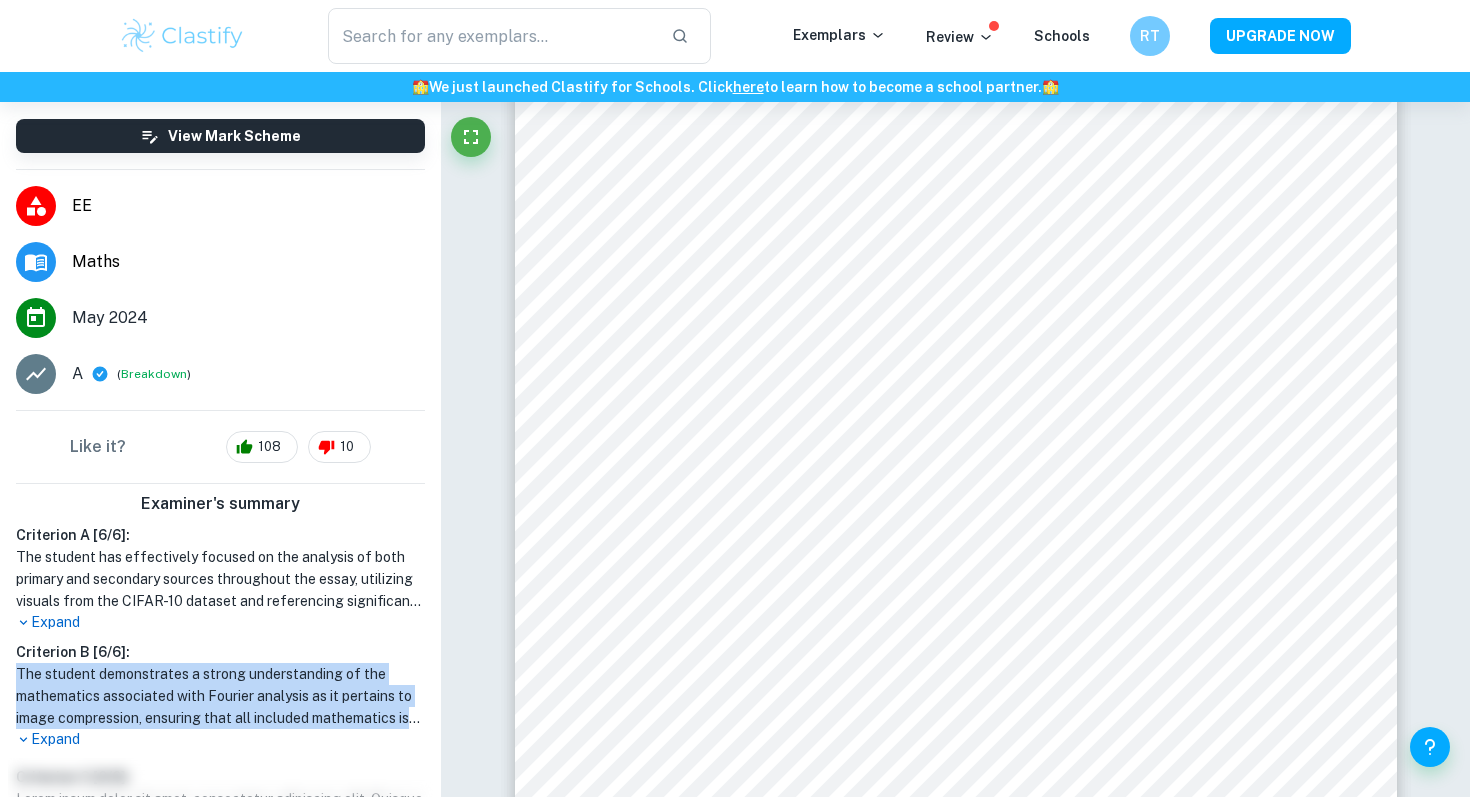 click on "The student demonstrates a strong understanding of the mathematics associated with Fourier analysis as it pertains to image compression, ensuring that all included mathematics is relevant to the research. The student effectively explains subject-specific terms and concepts, enhancing comprehension for both knowledgeable readers and those less familiar with the topic. Additionally, the student integrates sources appropriately, commenting knowledgeably on their relevance, and demonstrates clear communication of mathematical operations, providing detailed steps that allow readers to follow along easily. Overall, the essay is structured and accessible, with well-explained terminology and definitions aiding in the reader's understanding of the subject matter." at bounding box center [220, 696] 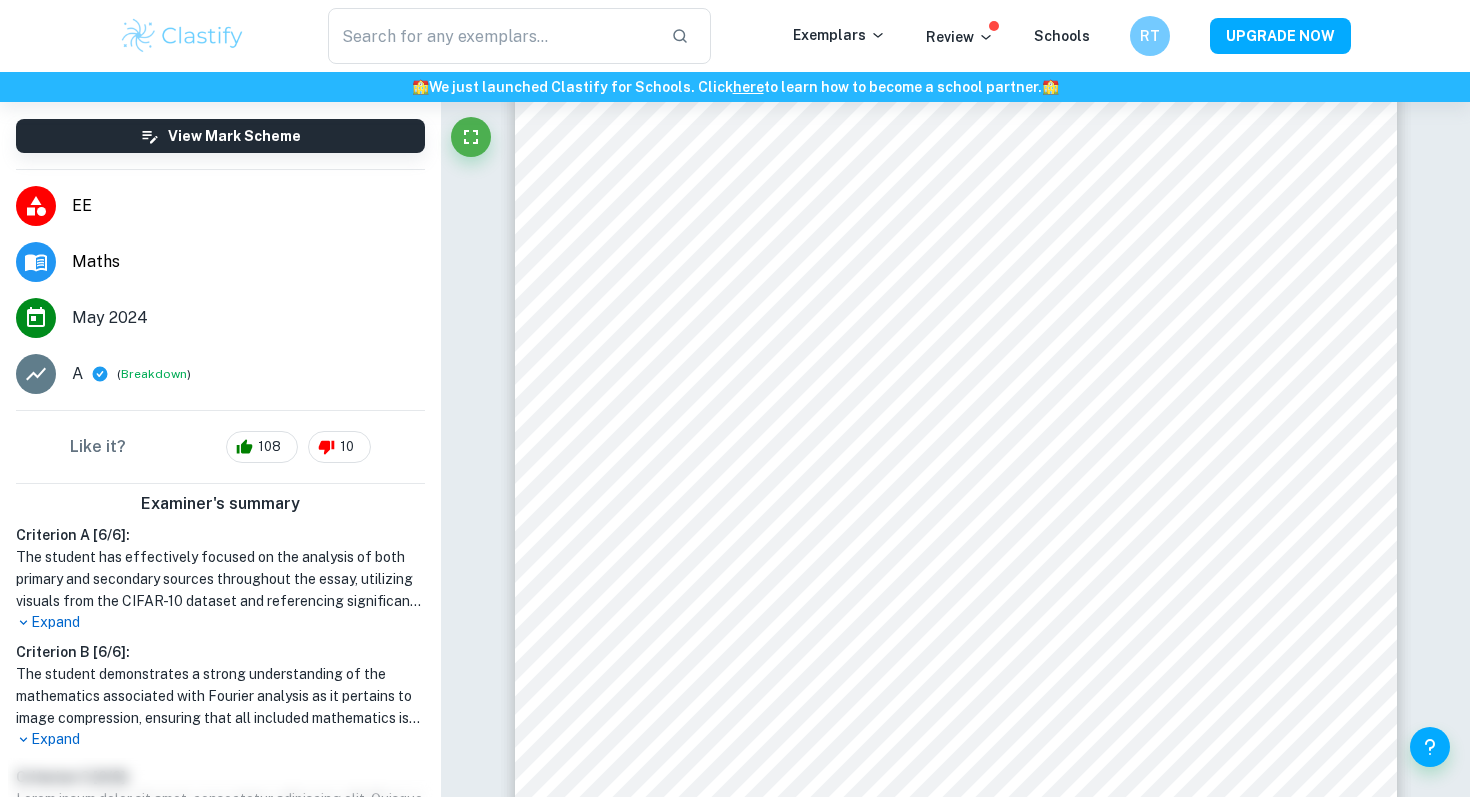 click on "The student demonstrates a strong understanding of the mathematics associated with Fourier analysis as it pertains to image compression, ensuring that all included mathematics is relevant to the research. The student effectively explains subject-specific terms and concepts, enhancing comprehension for both knowledgeable readers and those less familiar with the topic. Additionally, the student integrates sources appropriately, commenting knowledgeably on their relevance, and demonstrates clear communication of mathematical operations, providing detailed steps that allow readers to follow along easily. Overall, the essay is structured and accessible, with well-explained terminology and definitions aiding in the reader's understanding of the subject matter." at bounding box center (220, 696) 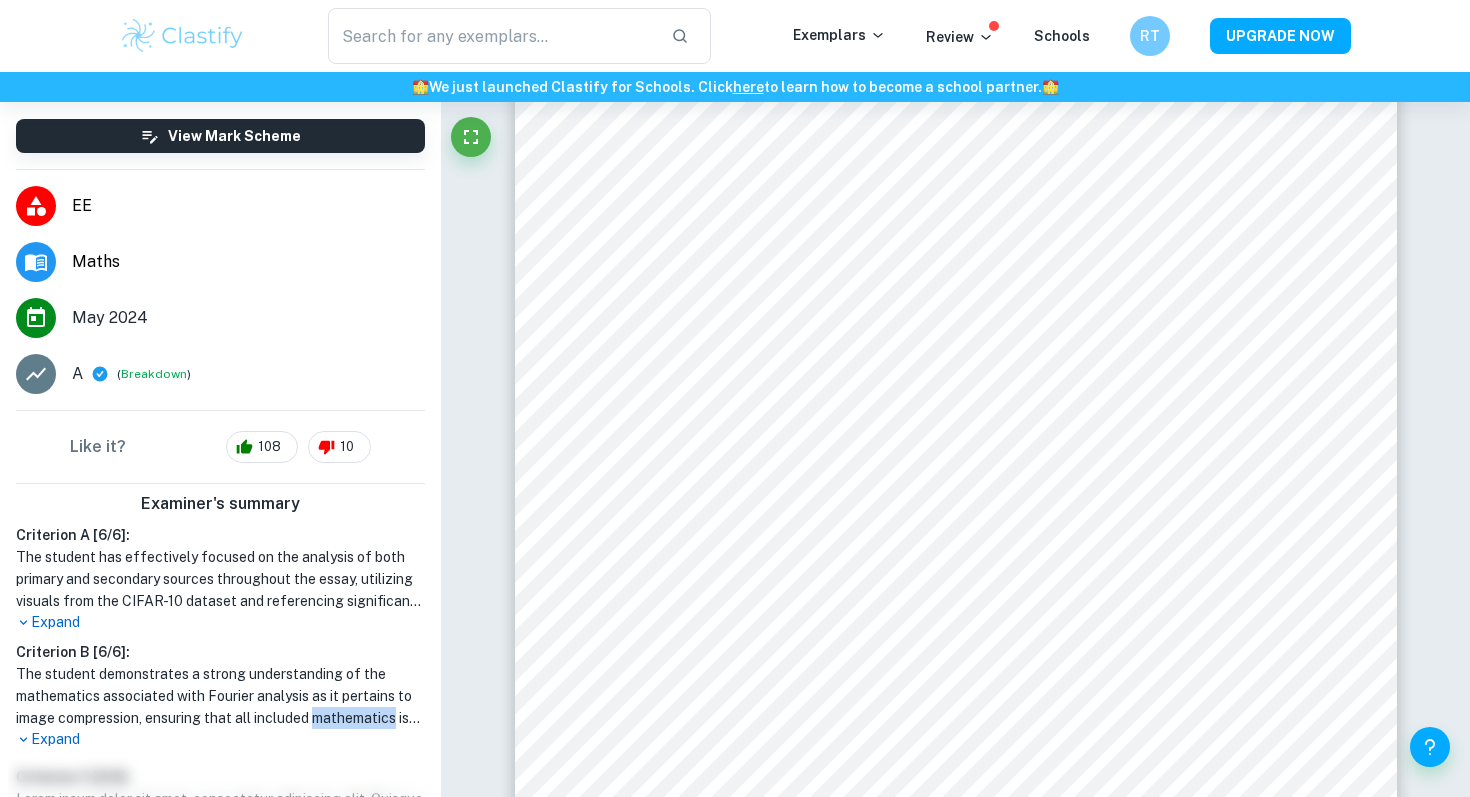 click on "The student demonstrates a strong understanding of the mathematics associated with Fourier analysis as it pertains to image compression, ensuring that all included mathematics is relevant to the research. The student effectively explains subject-specific terms and concepts, enhancing comprehension for both knowledgeable readers and those less familiar with the topic. Additionally, the student integrates sources appropriately, commenting knowledgeably on their relevance, and demonstrates clear communication of mathematical operations, providing detailed steps that allow readers to follow along easily. Overall, the essay is structured and accessible, with well-explained terminology and definitions aiding in the reader's understanding of the subject matter." at bounding box center [220, 696] 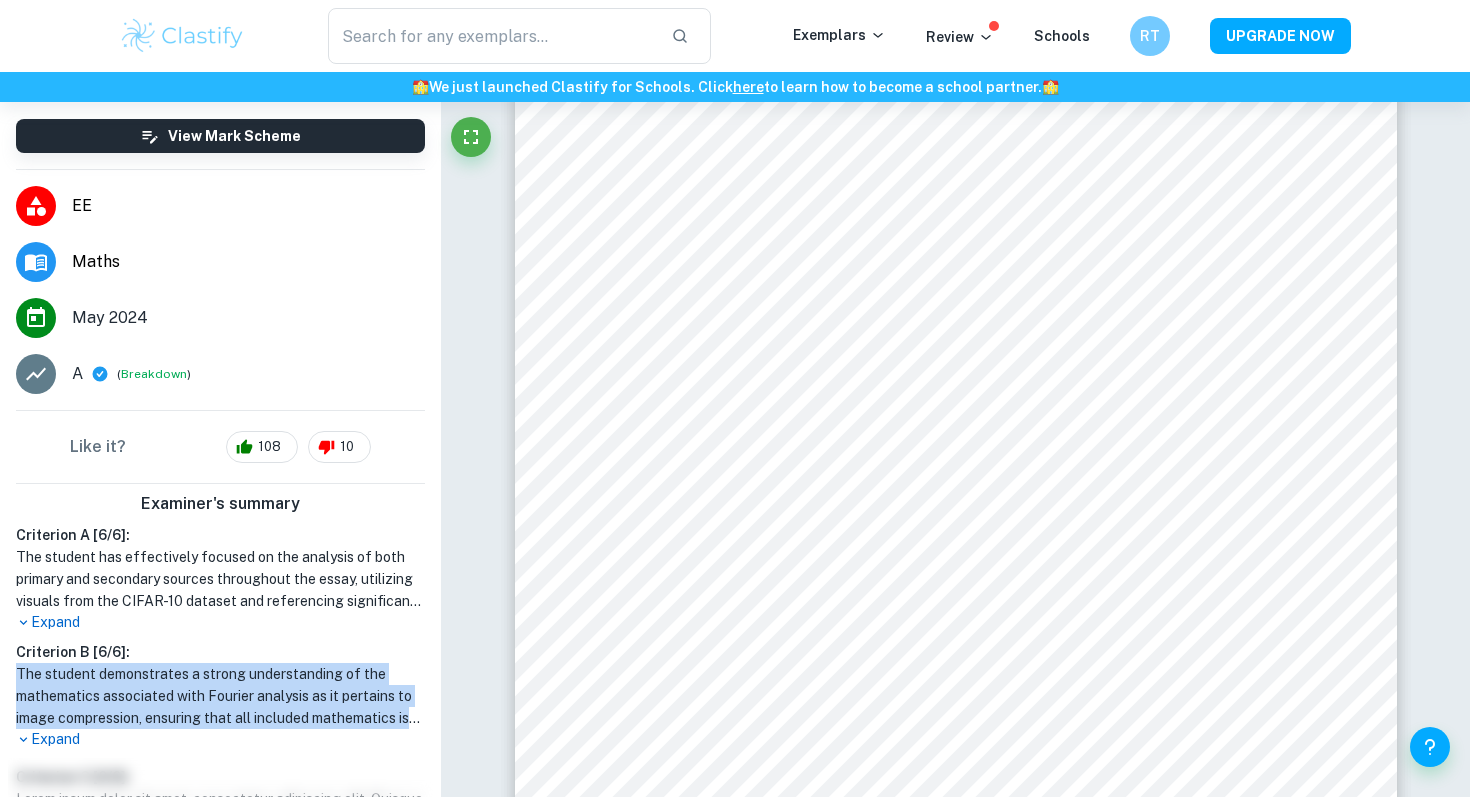 click on "The student demonstrates a strong understanding of the mathematics associated with Fourier analysis as it pertains to image compression, ensuring that all included mathematics is relevant to the research. The student effectively explains subject-specific terms and concepts, enhancing comprehension for both knowledgeable readers and those less familiar with the topic. Additionally, the student integrates sources appropriately, commenting knowledgeably on their relevance, and demonstrates clear communication of mathematical operations, providing detailed steps that allow readers to follow along easily. Overall, the essay is structured and accessible, with well-explained terminology and definitions aiding in the reader's understanding of the subject matter." at bounding box center (220, 696) 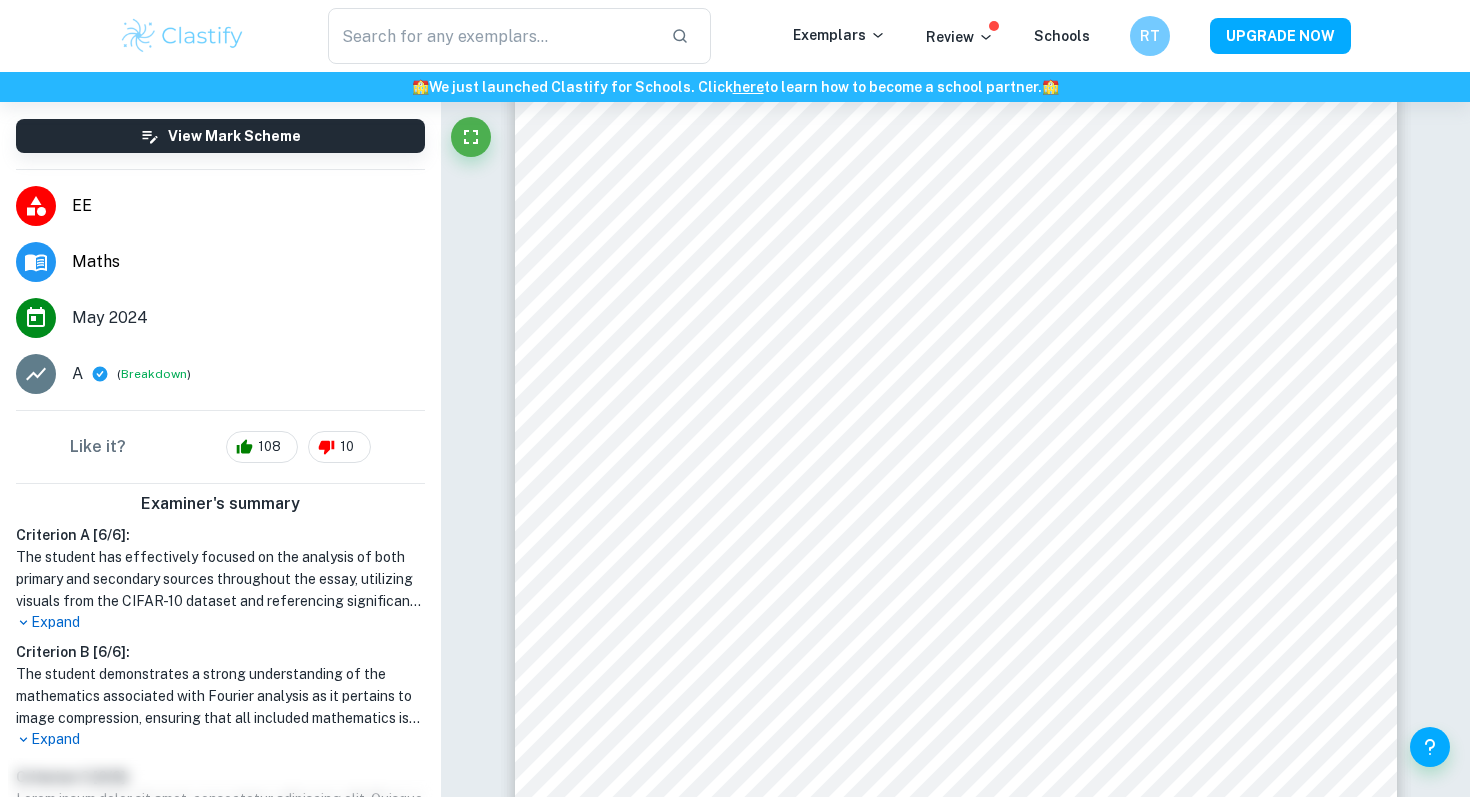 click on "Examiner's summary Criterion A   [ 6 / 6 ]: The student has effectively focused on the analysis of both primary and secondary sources throughout the essay, utilizing visuals from the CIFAR-10 dataset and referencing significant works that enhance the theoretical framework. The essay's title aptly conveys the topic and the research question is clearly articulated, demonstrating a focused aim for the investigation. An explanation of the title is provided, linking image compression through Fourier analysis to its relevance in improving image classification accuracy. The student clearly states the mathematical techniques applied, including a thorough discussion of Fourier analysis and its practical applications, while maintaining clarity and focus throughout the logical structure of the essay. Additionally, the references used are relevant and contribute meaningfully to the development of the work. Expand Criterion B   [ 6 / 6 ]: Expand   Criterion C   [ 0 / 0 ]: Expand Criterion D   [ 0 / 0 ]: Expand Criterion E" at bounding box center (220, 800) 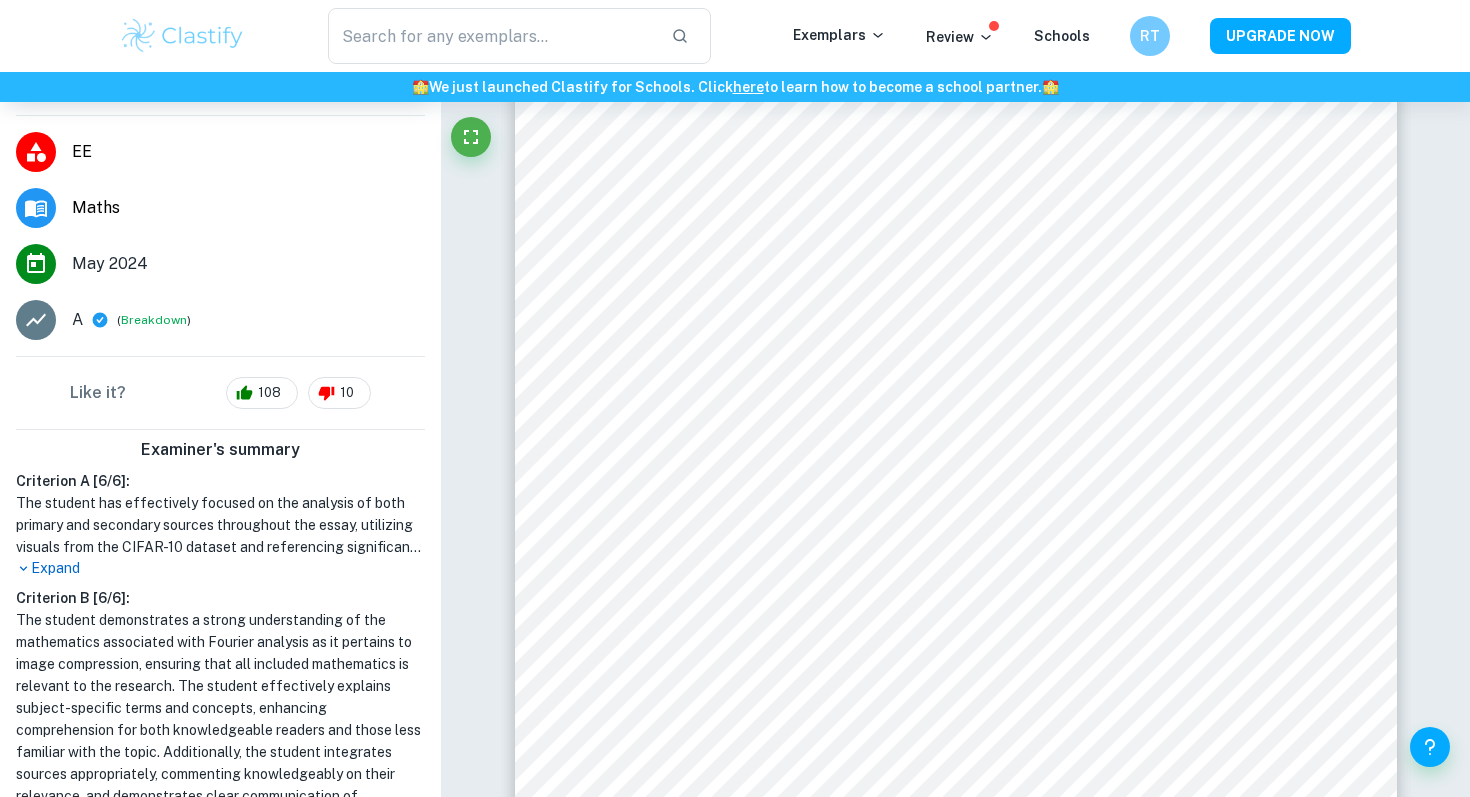 scroll, scrollTop: 248, scrollLeft: 0, axis: vertical 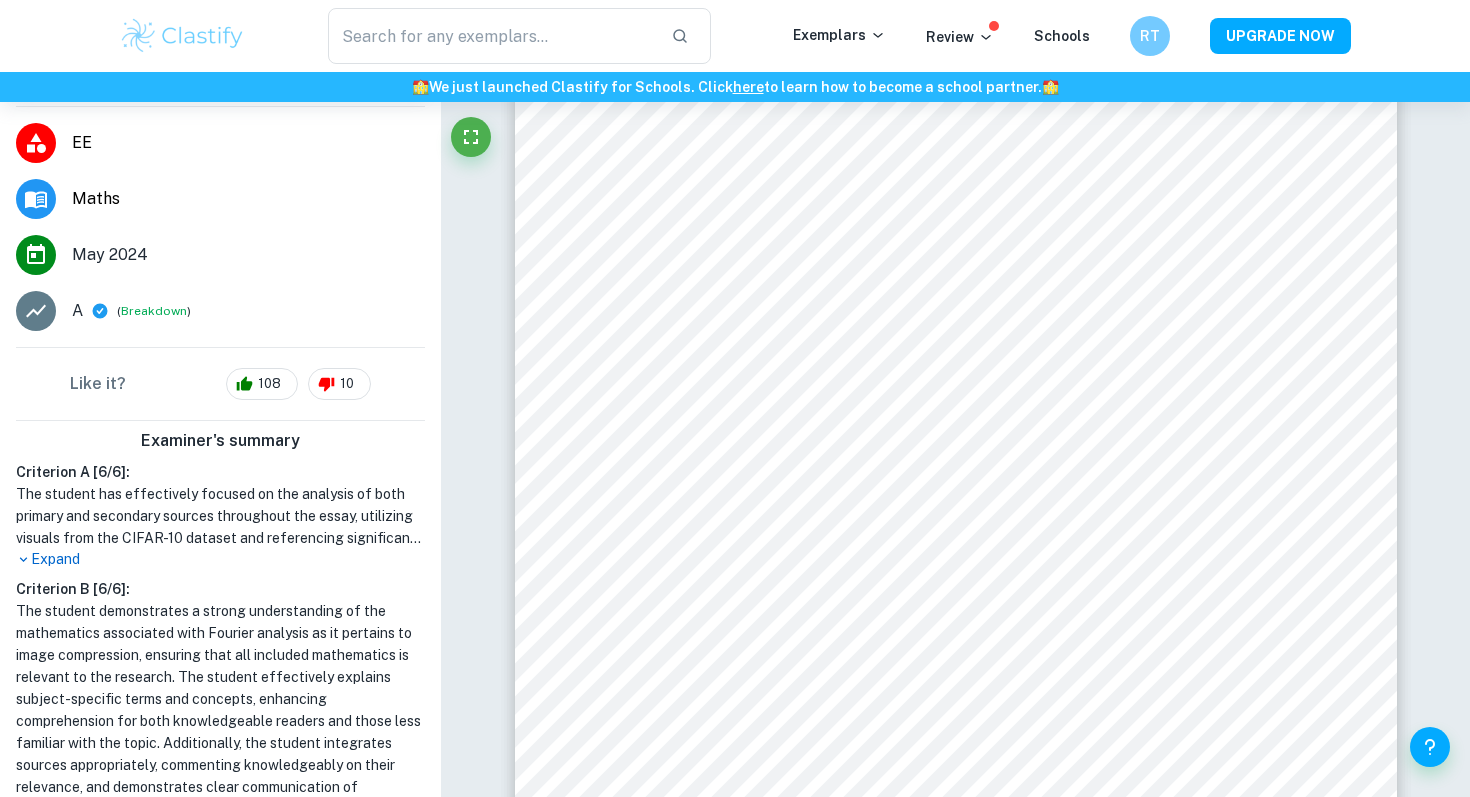 click on "The student demonstrates a strong understanding of the mathematics associated with Fourier analysis as it pertains to image compression, ensuring that all included mathematics is relevant to the research. The student effectively explains subject-specific terms and concepts, enhancing comprehension for both knowledgeable readers and those less familiar with the topic. Additionally, the student integrates sources appropriately, commenting knowledgeably on their relevance, and demonstrates clear communication of mathematical operations, providing detailed steps that allow readers to follow along easily. Overall, the essay is structured and accessible, with well-explained terminology and definitions aiding in the reader's understanding of the subject matter." at bounding box center [220, 743] 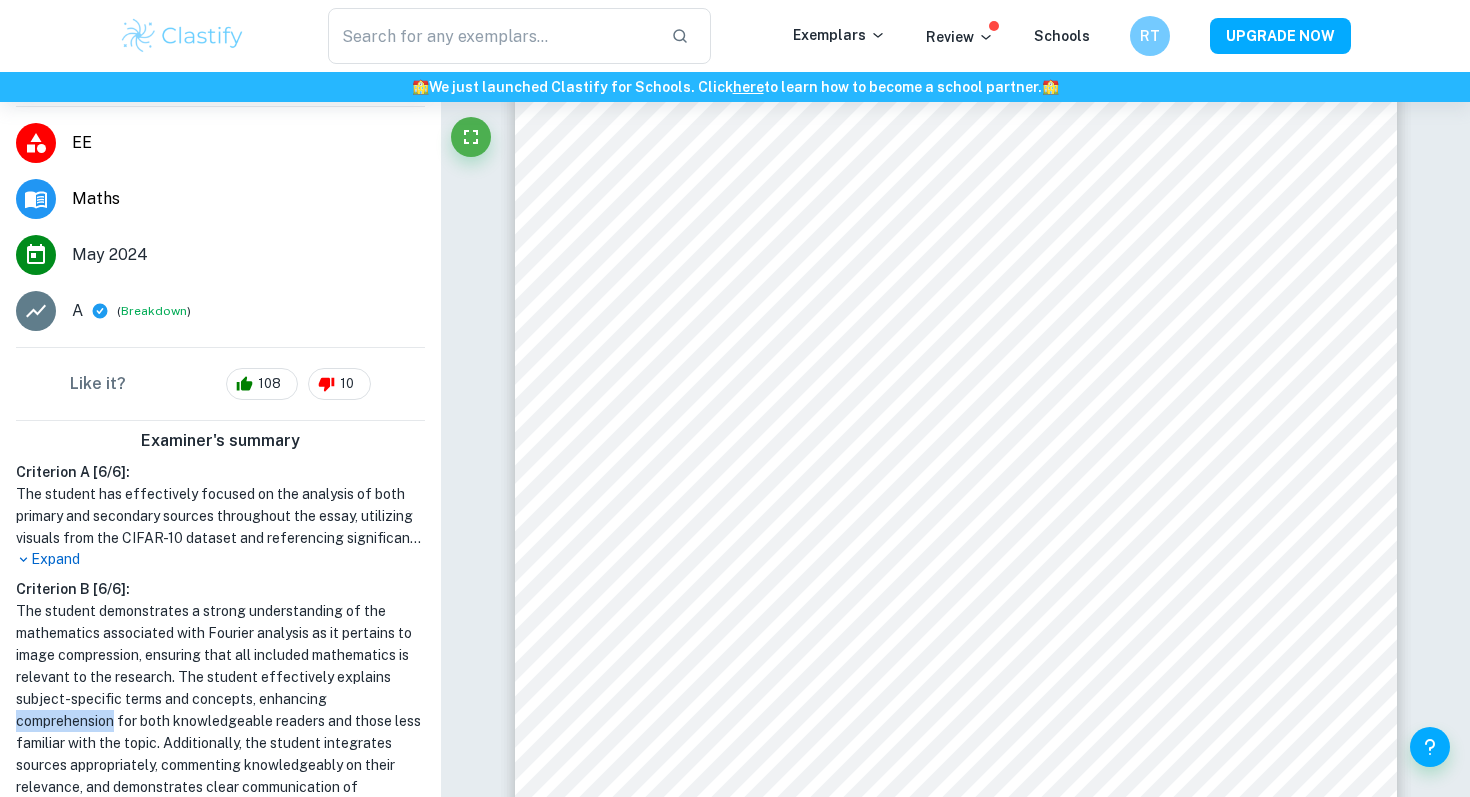click on "The student demonstrates a strong understanding of the mathematics associated with Fourier analysis as it pertains to image compression, ensuring that all included mathematics is relevant to the research. The student effectively explains subject-specific terms and concepts, enhancing comprehension for both knowledgeable readers and those less familiar with the topic. Additionally, the student integrates sources appropriately, commenting knowledgeably on their relevance, and demonstrates clear communication of mathematical operations, providing detailed steps that allow readers to follow along easily. Overall, the essay is structured and accessible, with well-explained terminology and definitions aiding in the reader's understanding of the subject matter." at bounding box center [220, 743] 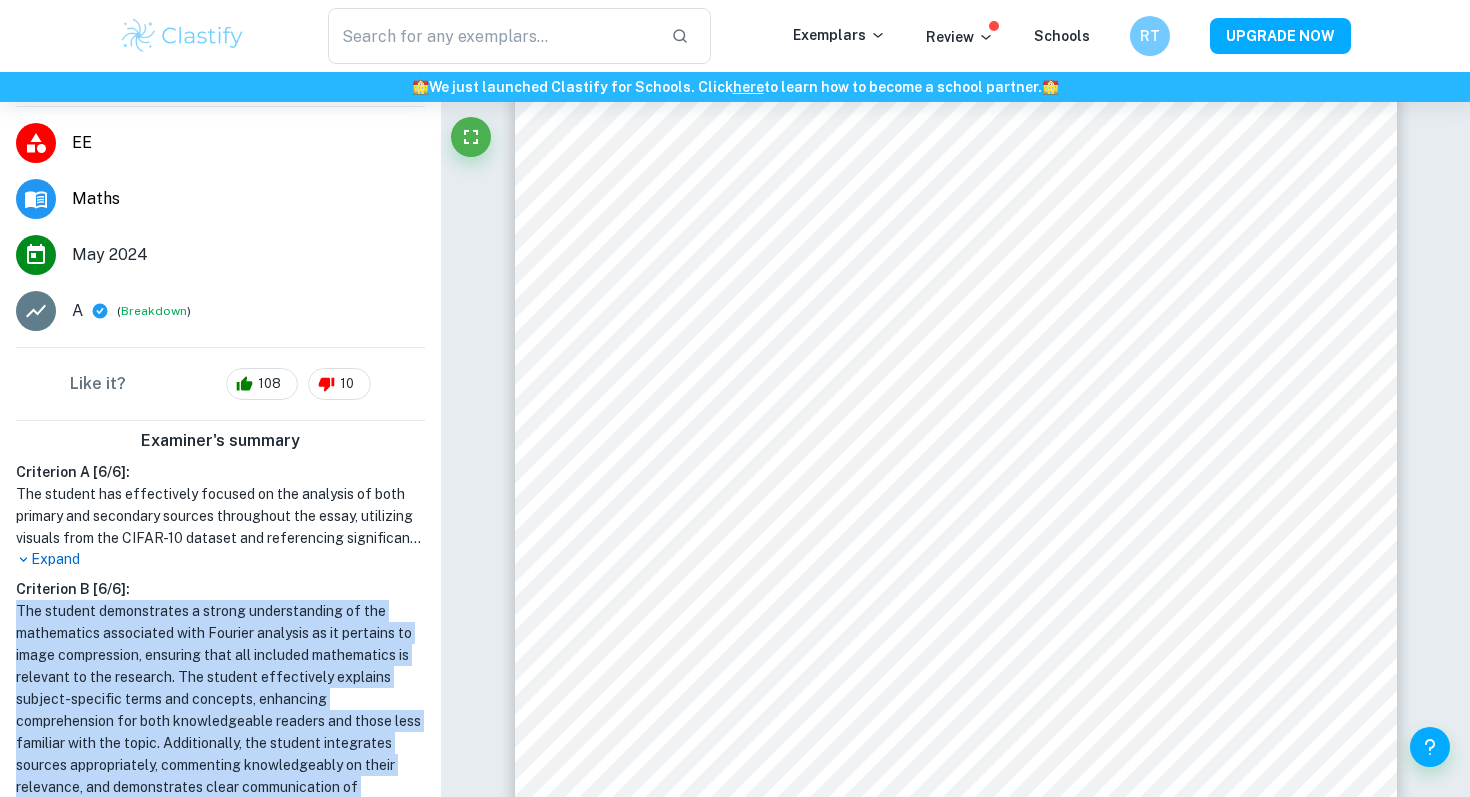 click on "The student demonstrates a strong understanding of the mathematics associated with Fourier analysis as it pertains to image compression, ensuring that all included mathematics is relevant to the research. The student effectively explains subject-specific terms and concepts, enhancing comprehension for both knowledgeable readers and those less familiar with the topic. Additionally, the student integrates sources appropriately, commenting knowledgeably on their relevance, and demonstrates clear communication of mathematical operations, providing detailed steps that allow readers to follow along easily. Overall, the essay is structured and accessible, with well-explained terminology and definitions aiding in the reader's understanding of the subject matter." at bounding box center (220, 743) 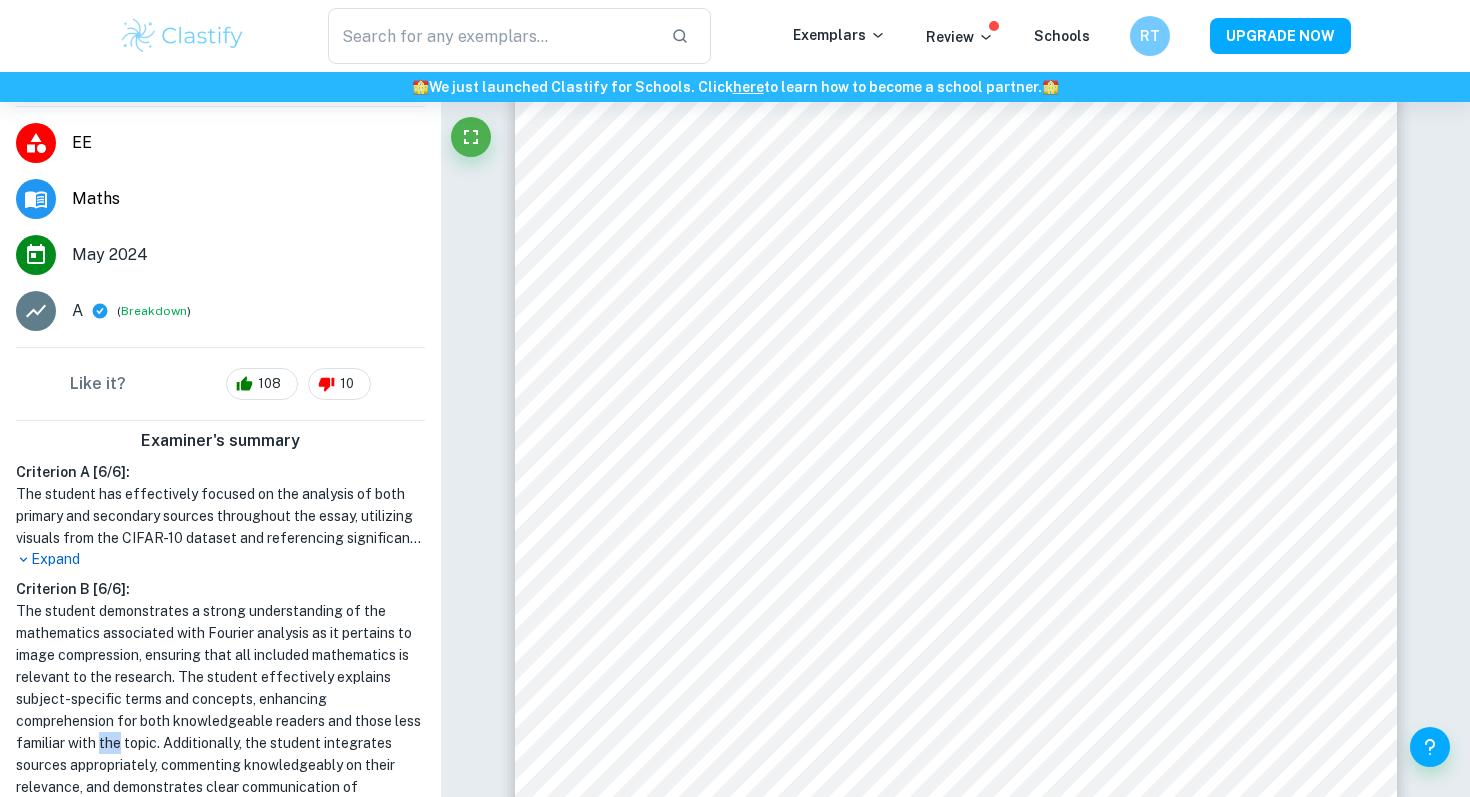 click on "The student demonstrates a strong understanding of the mathematics associated with Fourier analysis as it pertains to image compression, ensuring that all included mathematics is relevant to the research. The student effectively explains subject-specific terms and concepts, enhancing comprehension for both knowledgeable readers and those less familiar with the topic. Additionally, the student integrates sources appropriately, commenting knowledgeably on their relevance, and demonstrates clear communication of mathematical operations, providing detailed steps that allow readers to follow along easily. Overall, the essay is structured and accessible, with well-explained terminology and definitions aiding in the reader's understanding of the subject matter." at bounding box center [220, 743] 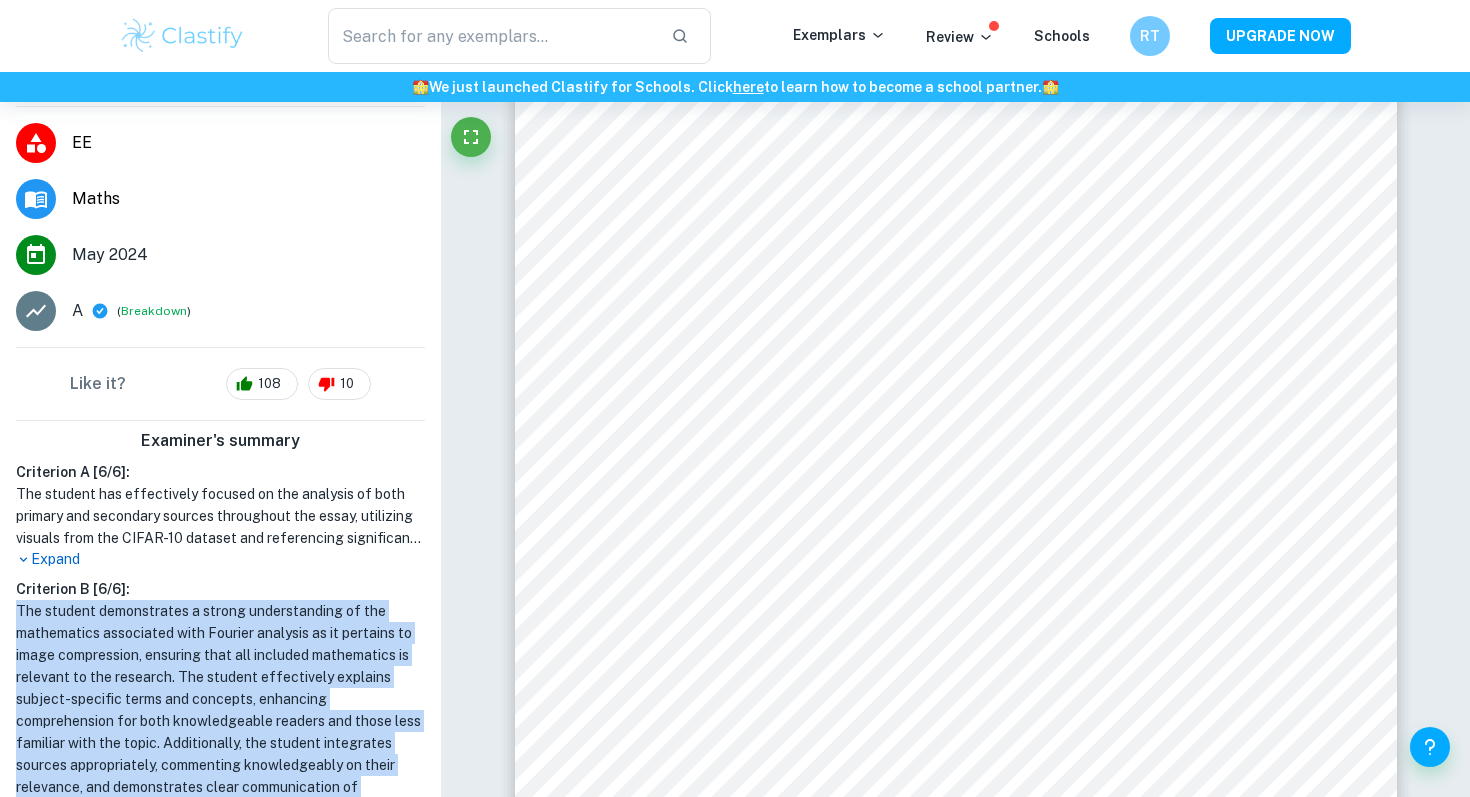 click on "The student demonstrates a strong understanding of the mathematics associated with Fourier analysis as it pertains to image compression, ensuring that all included mathematics is relevant to the research. The student effectively explains subject-specific terms and concepts, enhancing comprehension for both knowledgeable readers and those less familiar with the topic. Additionally, the student integrates sources appropriately, commenting knowledgeably on their relevance, and demonstrates clear communication of mathematical operations, providing detailed steps that allow readers to follow along easily. Overall, the essay is structured and accessible, with well-explained terminology and definitions aiding in the reader's understanding of the subject matter." at bounding box center [220, 743] 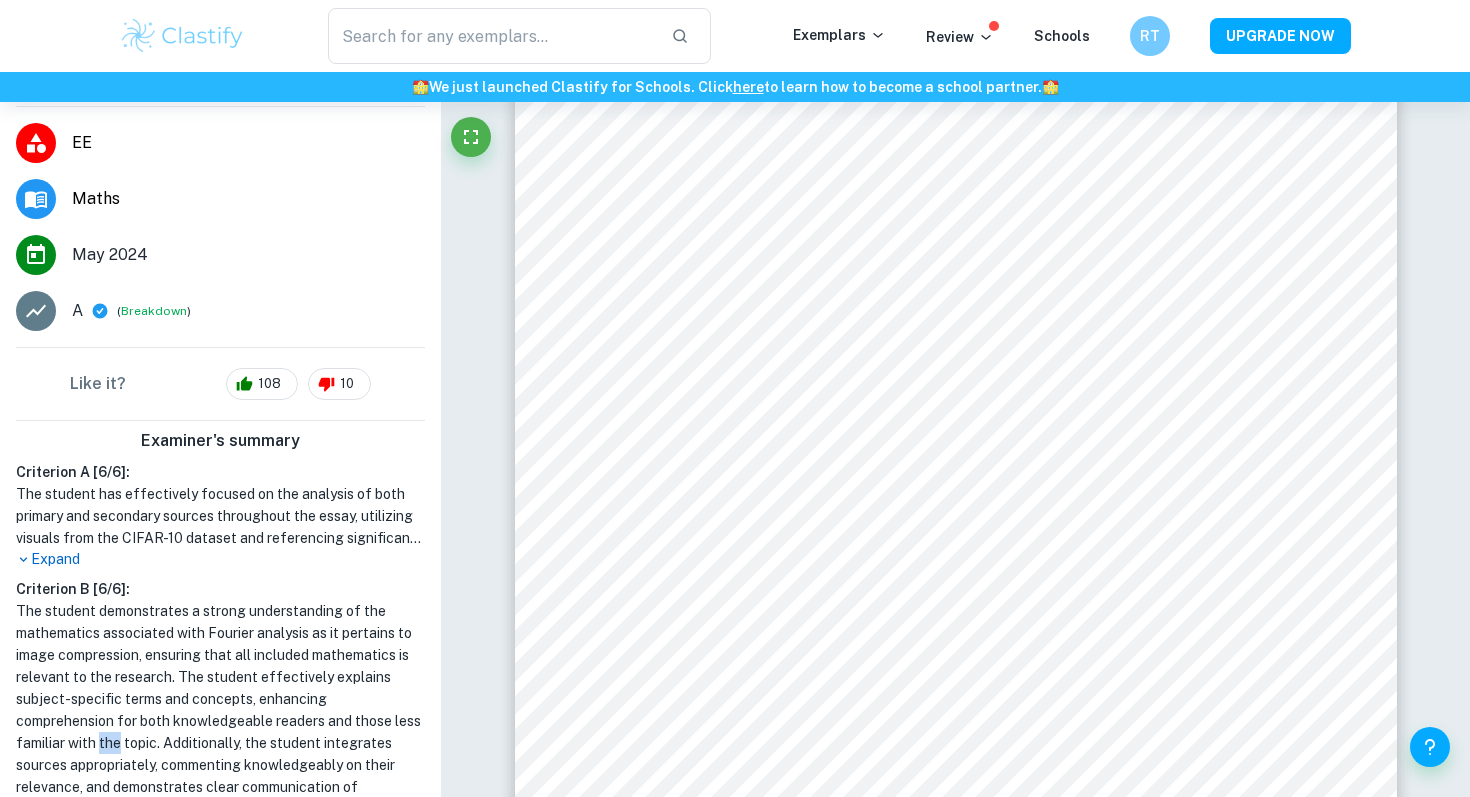 click on "The student demonstrates a strong understanding of the mathematics associated with Fourier analysis as it pertains to image compression, ensuring that all included mathematics is relevant to the research. The student effectively explains subject-specific terms and concepts, enhancing comprehension for both knowledgeable readers and those less familiar with the topic. Additionally, the student integrates sources appropriately, commenting knowledgeably on their relevance, and demonstrates clear communication of mathematical operations, providing detailed steps that allow readers to follow along easily. Overall, the essay is structured and accessible, with well-explained terminology and definitions aiding in the reader's understanding of the subject matter." at bounding box center (220, 743) 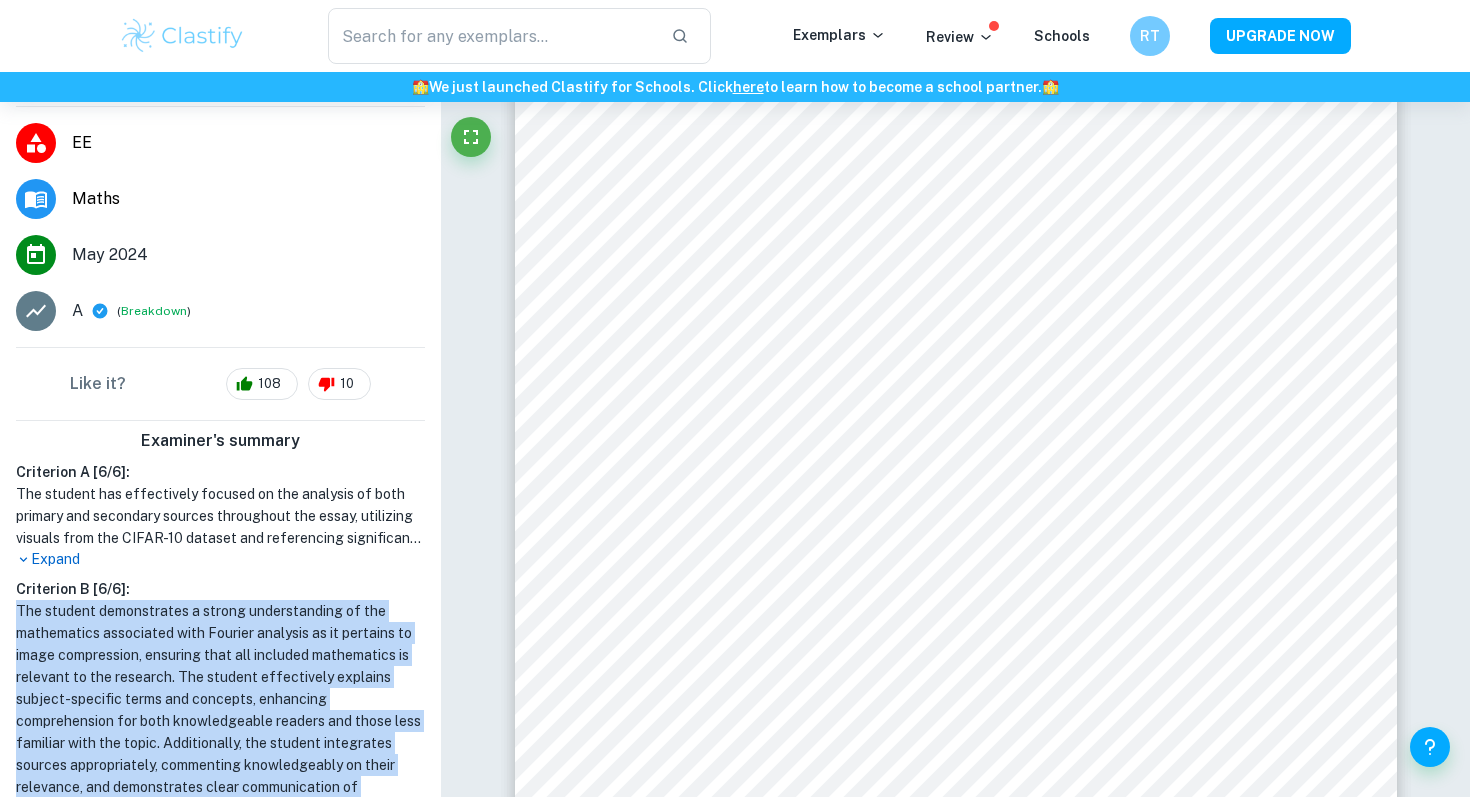 click on "The student demonstrates a strong understanding of the mathematics associated with Fourier analysis as it pertains to image compression, ensuring that all included mathematics is relevant to the research. The student effectively explains subject-specific terms and concepts, enhancing comprehension for both knowledgeable readers and those less familiar with the topic. Additionally, the student integrates sources appropriately, commenting knowledgeably on their relevance, and demonstrates clear communication of mathematical operations, providing detailed steps that allow readers to follow along easily. Overall, the essay is structured and accessible, with well-explained terminology and definitions aiding in the reader's understanding of the subject matter." at bounding box center (220, 743) 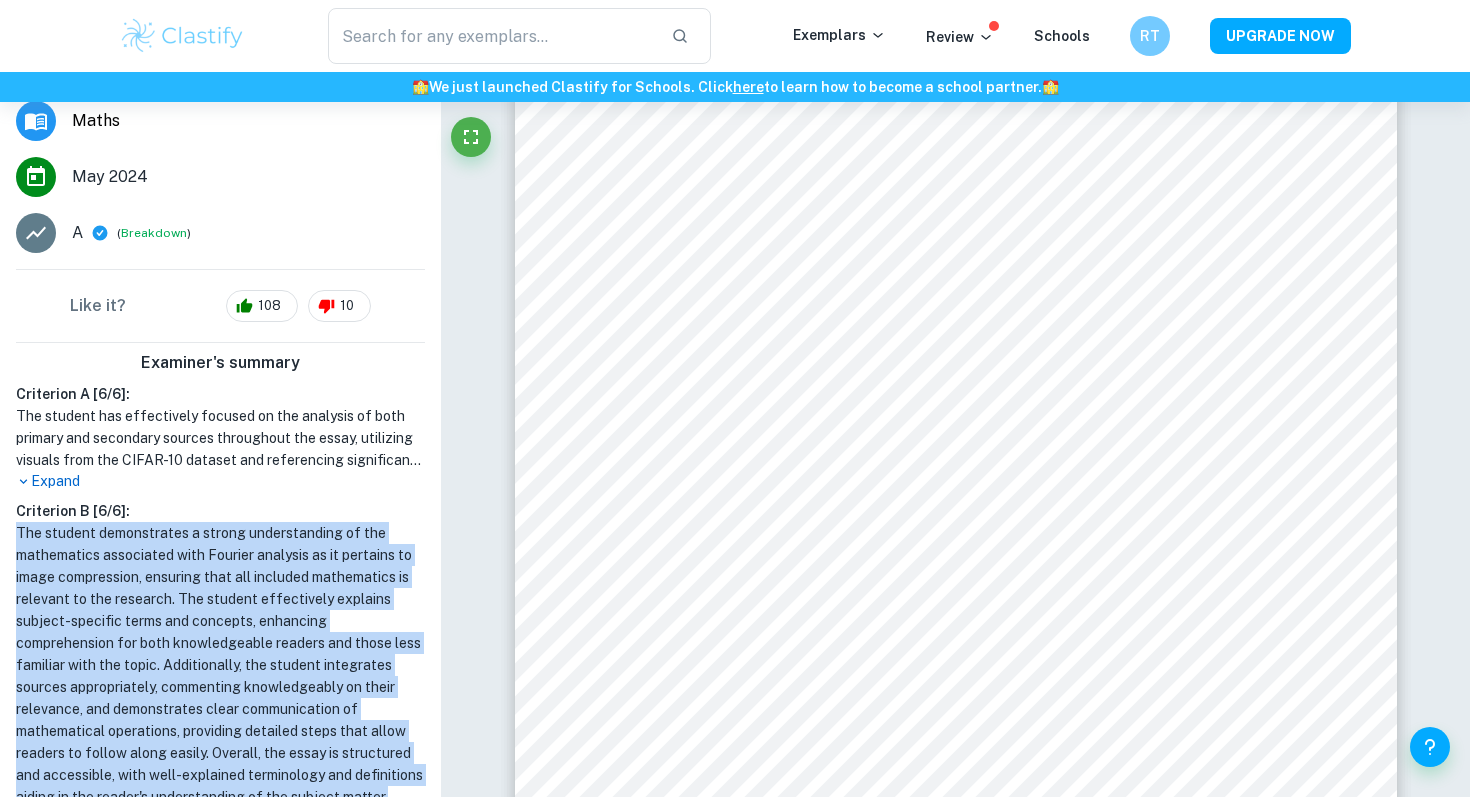 scroll, scrollTop: 338, scrollLeft: 0, axis: vertical 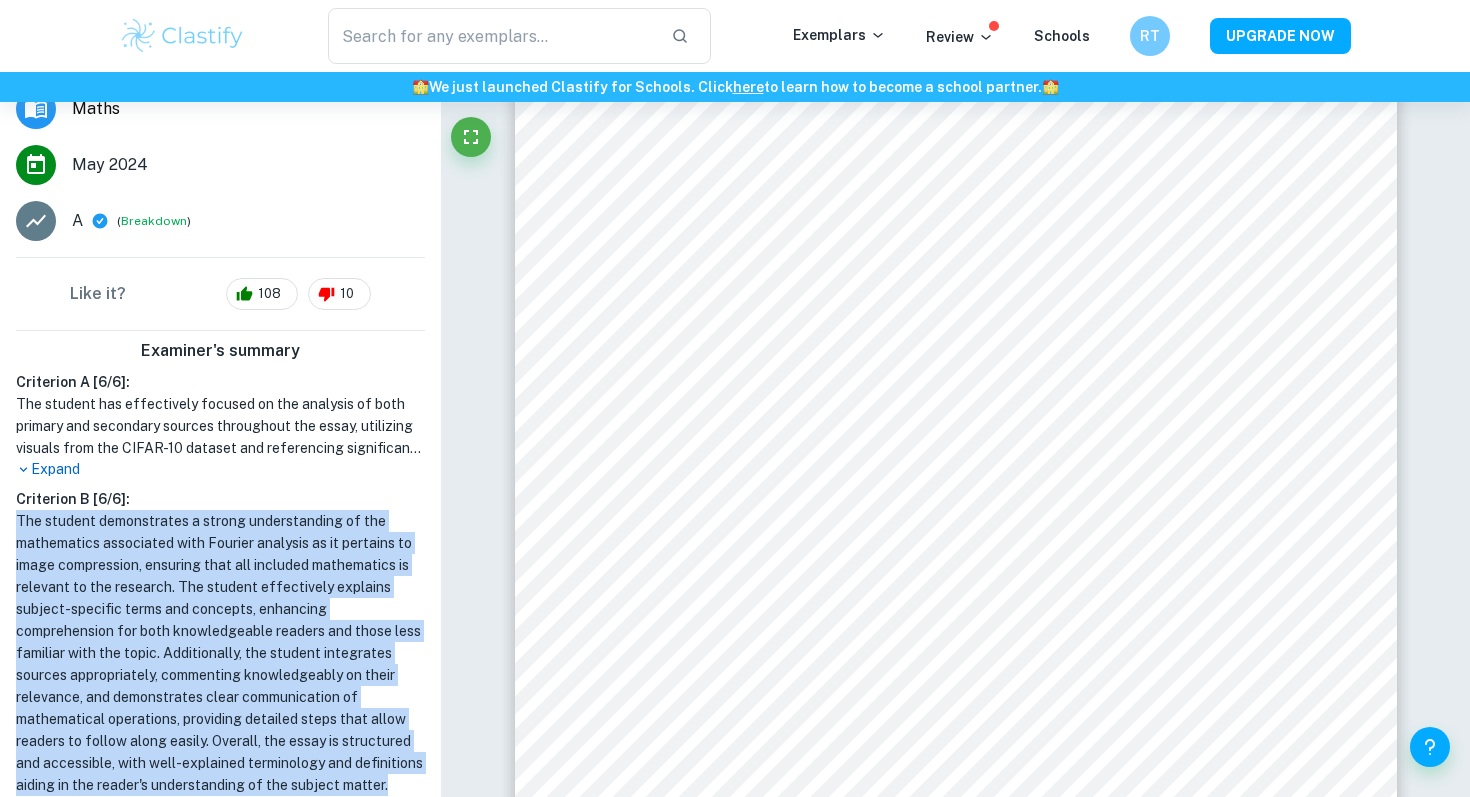 click on "The student demonstrates a strong understanding of the mathematics associated with Fourier analysis as it pertains to image compression, ensuring that all included mathematics is relevant to the research. The student effectively explains subject-specific terms and concepts, enhancing comprehension for both knowledgeable readers and those less familiar with the topic. Additionally, the student integrates sources appropriately, commenting knowledgeably on their relevance, and demonstrates clear communication of mathematical operations, providing detailed steps that allow readers to follow along easily. Overall, the essay is structured and accessible, with well-explained terminology and definitions aiding in the reader's understanding of the subject matter." at bounding box center (220, 653) 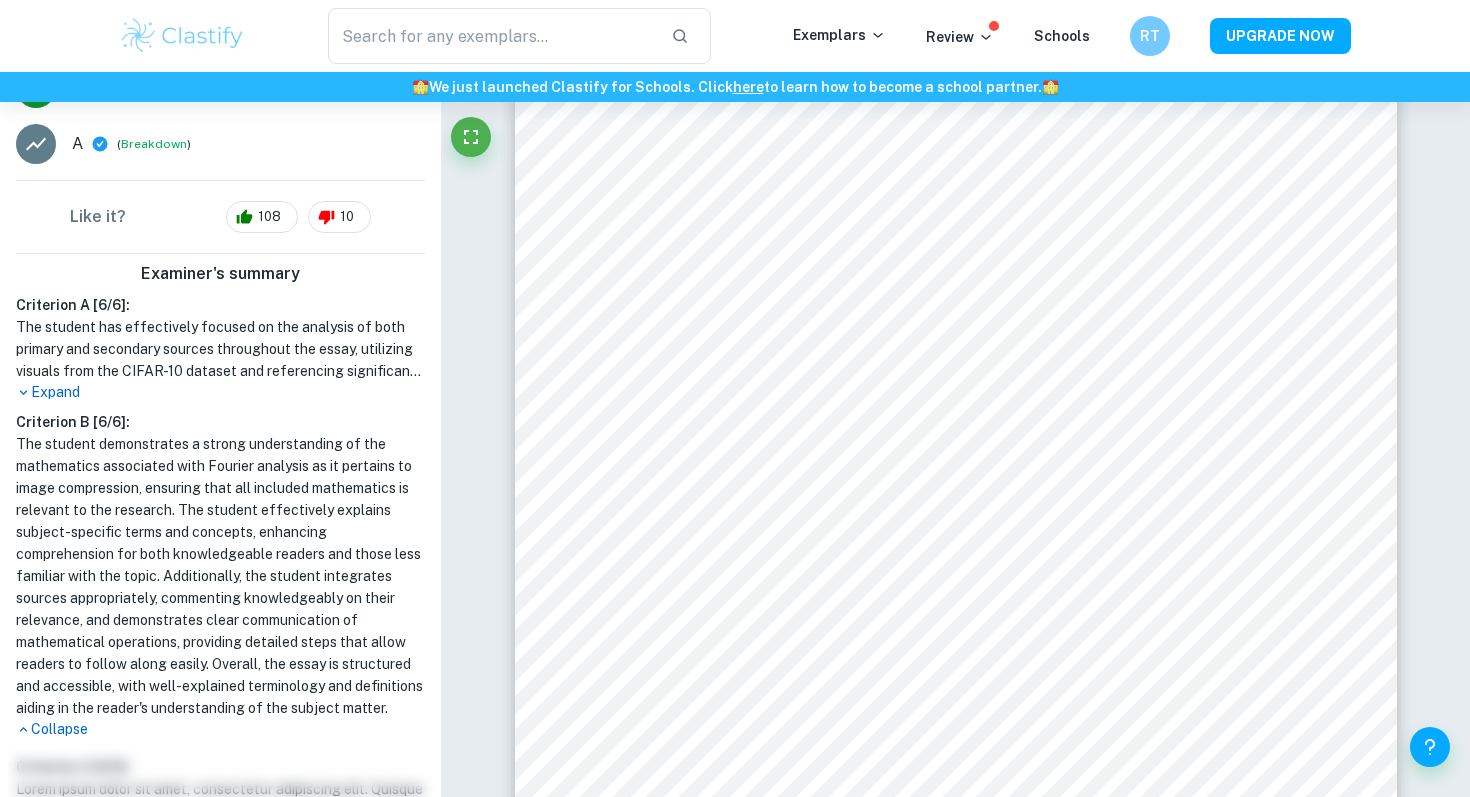scroll, scrollTop: 423, scrollLeft: 0, axis: vertical 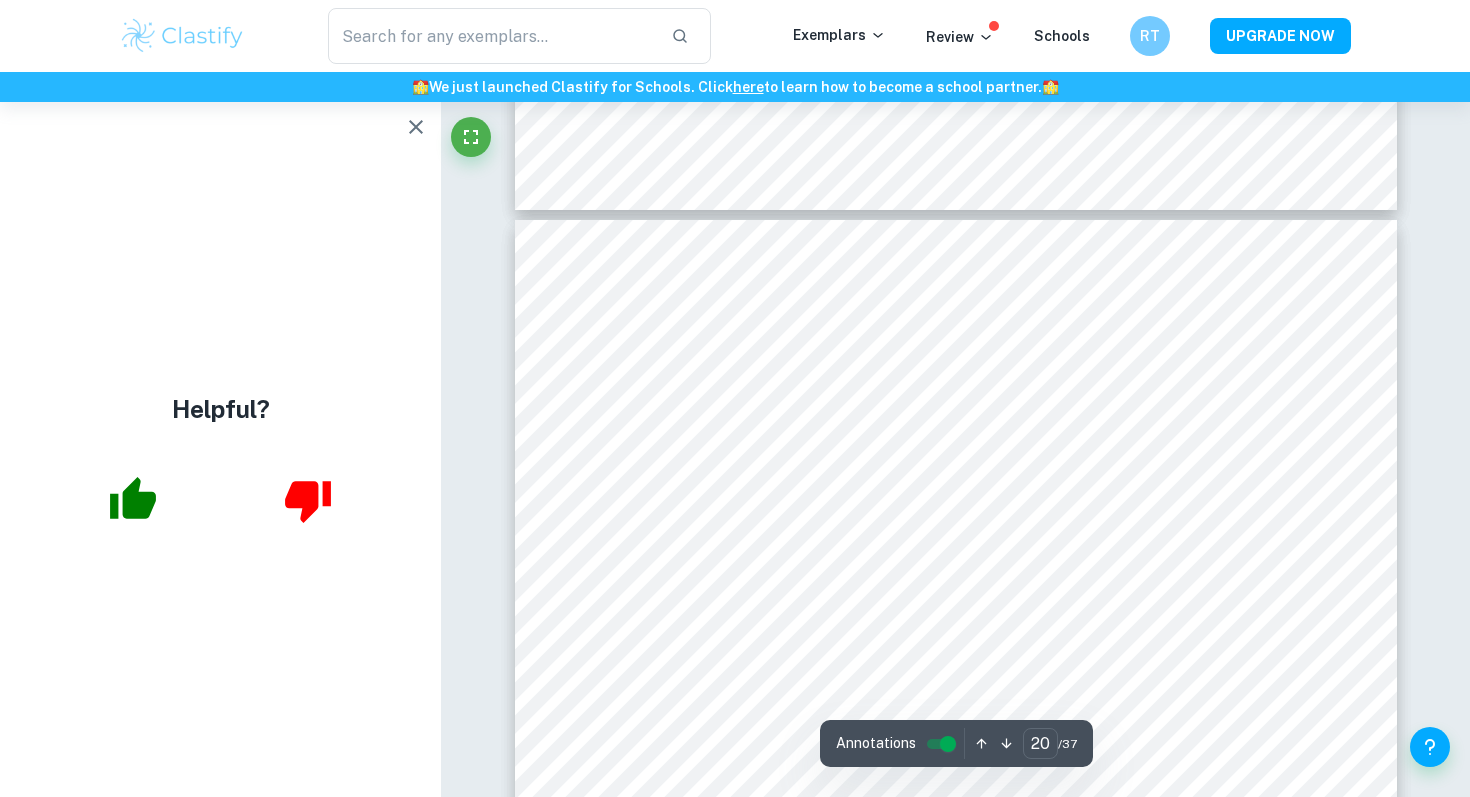type on "19" 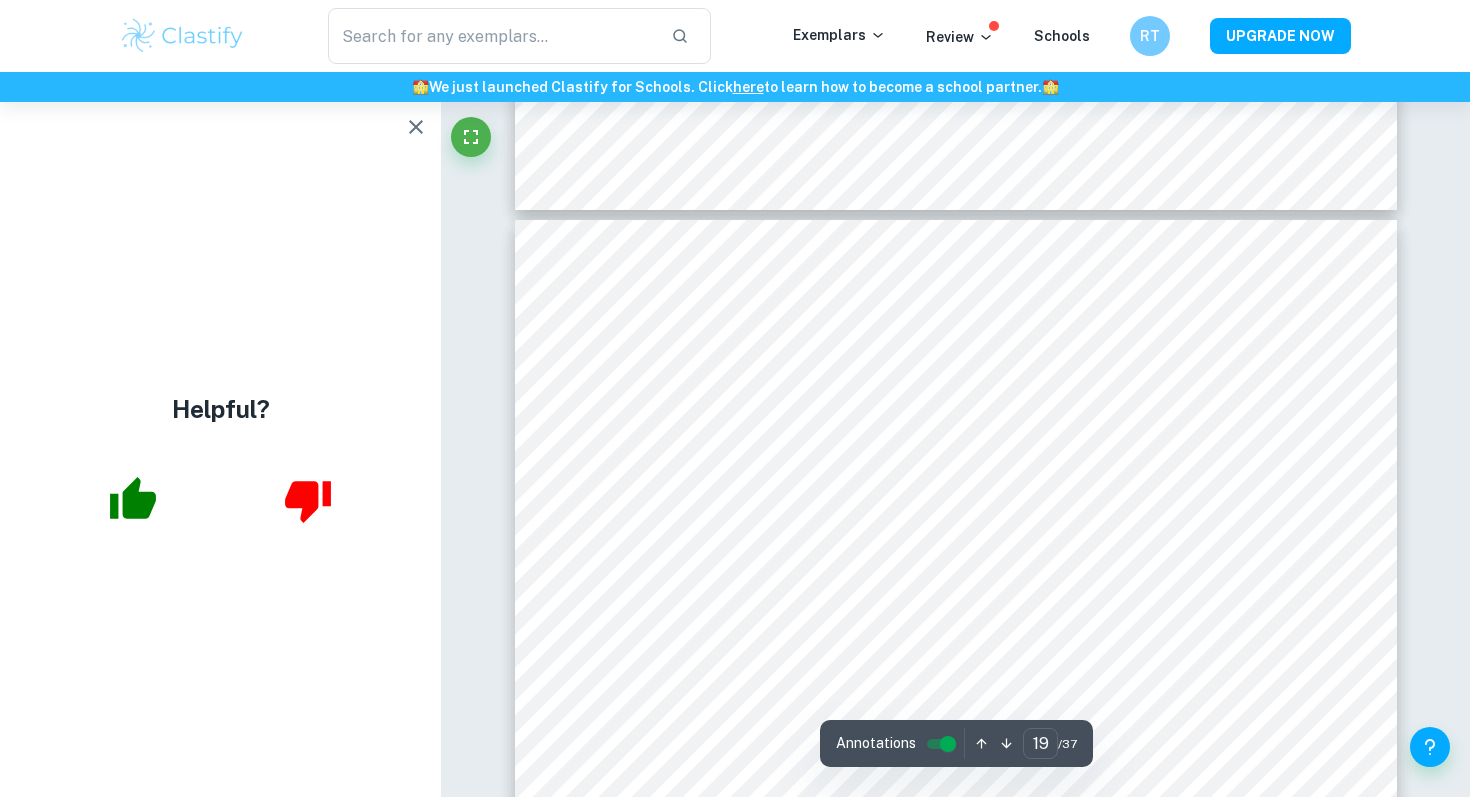 scroll, scrollTop: 22103, scrollLeft: 0, axis: vertical 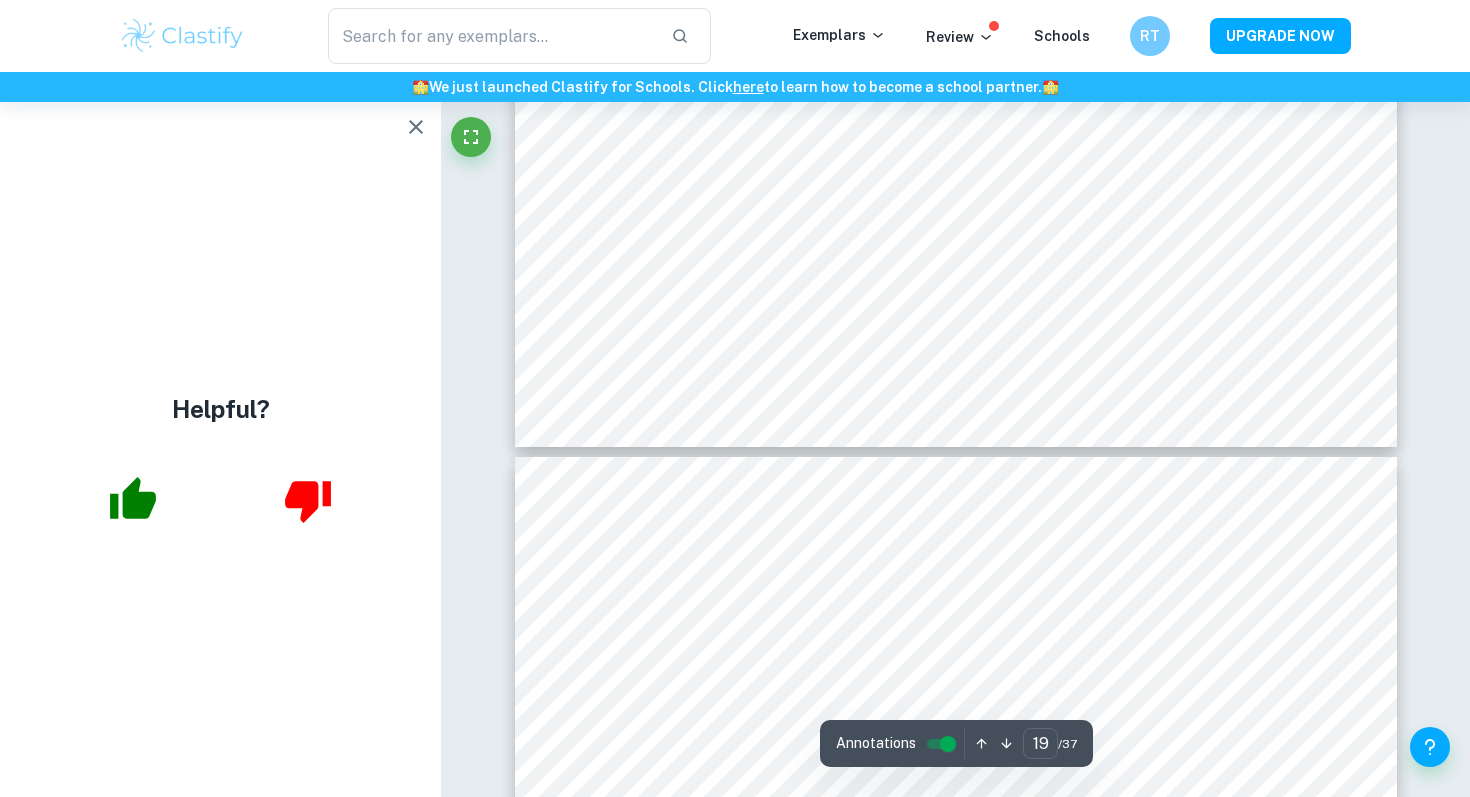 click 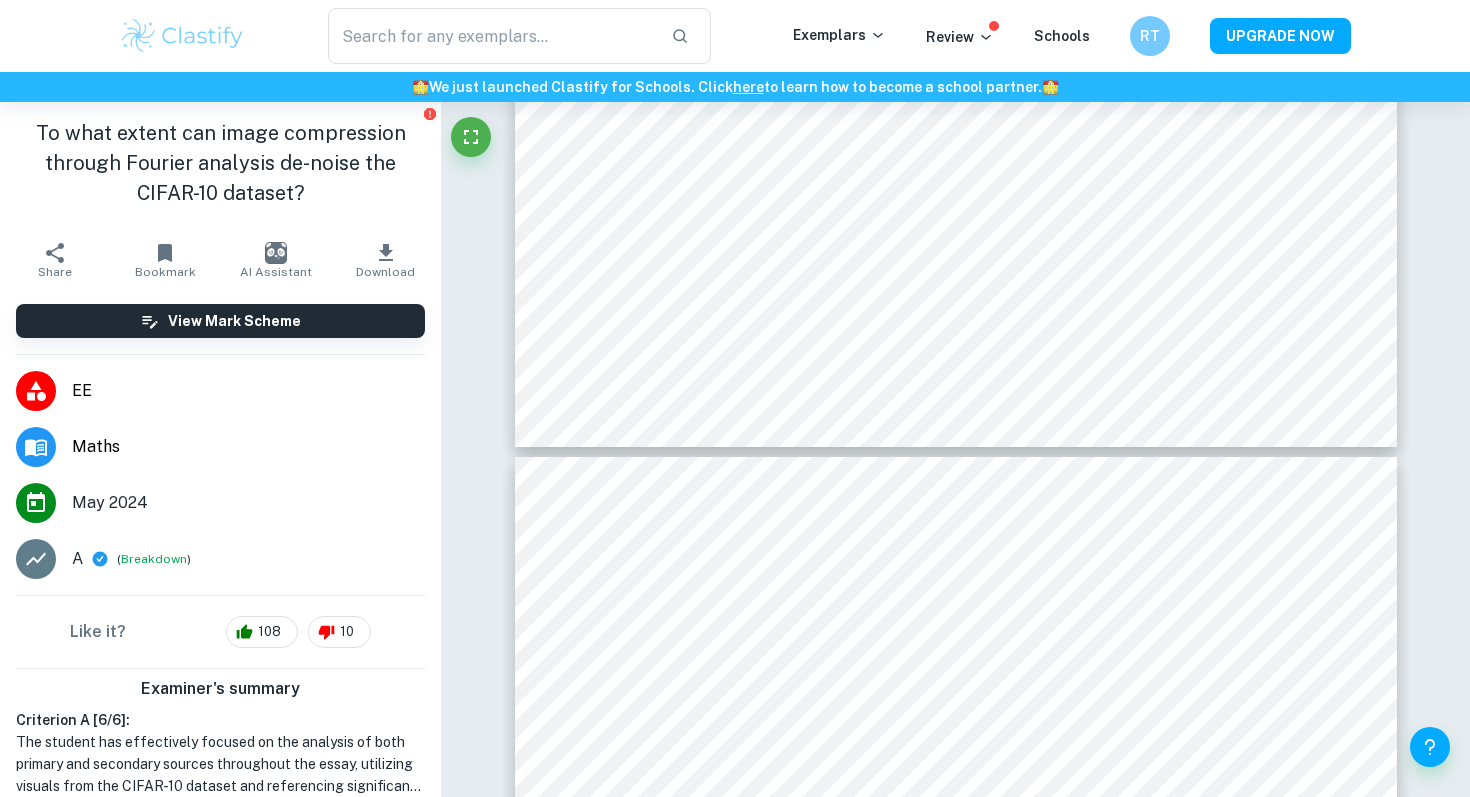 type on "EE" 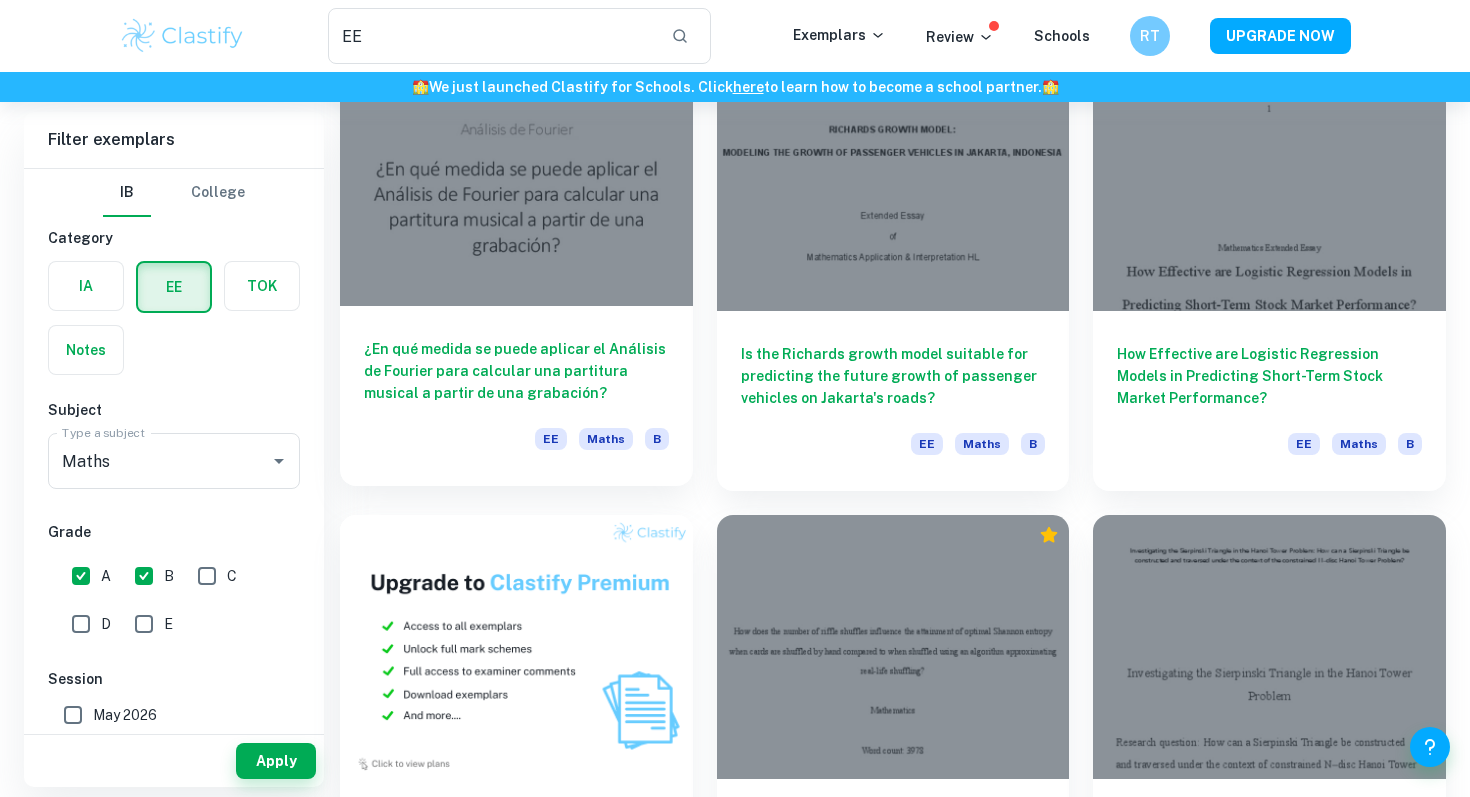 scroll, scrollTop: 980, scrollLeft: 0, axis: vertical 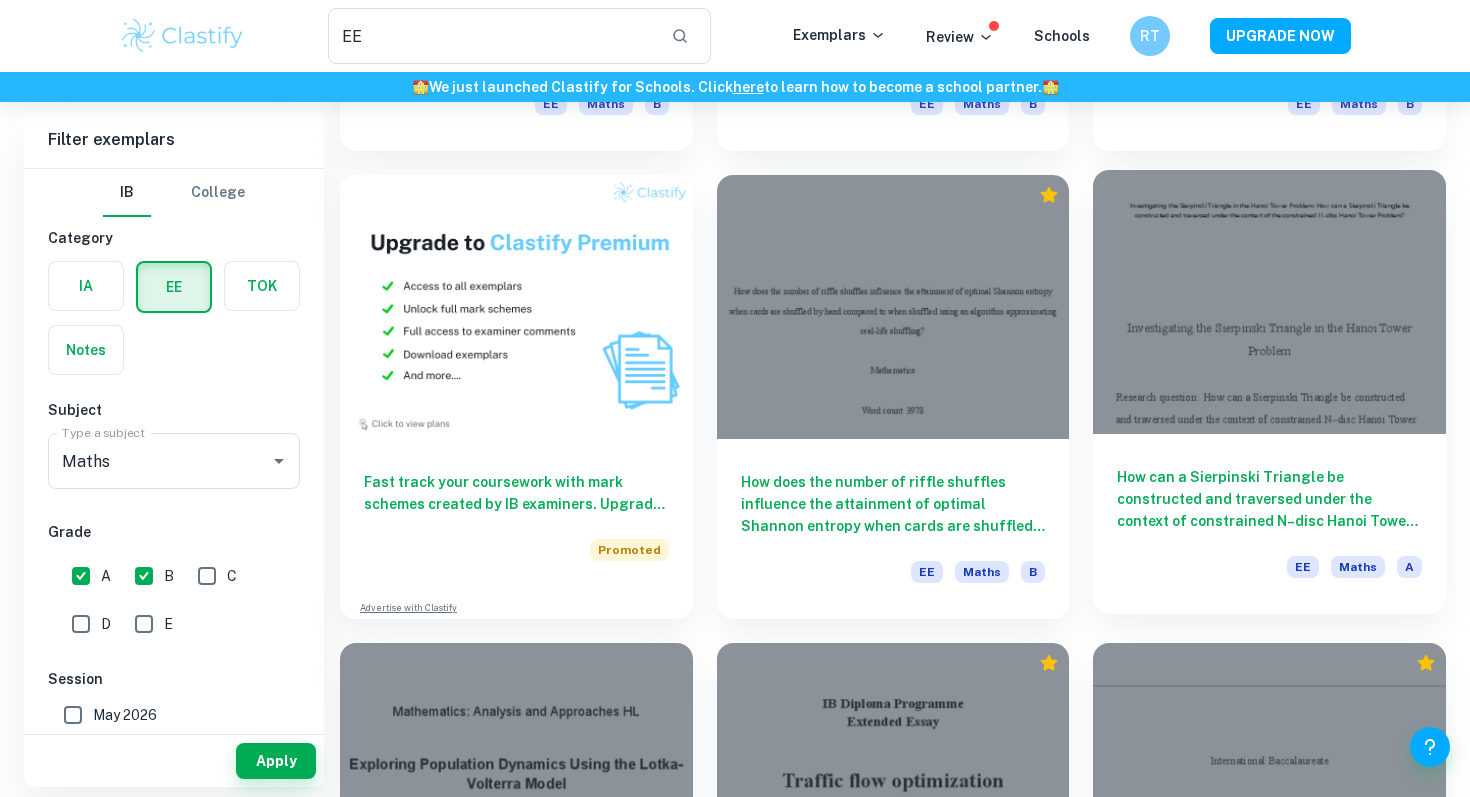 click on "How can a Sierpinski Triangle be constructed and traversed under the context of constrained N–disc Hanoi Tower problem?" at bounding box center [1269, 499] 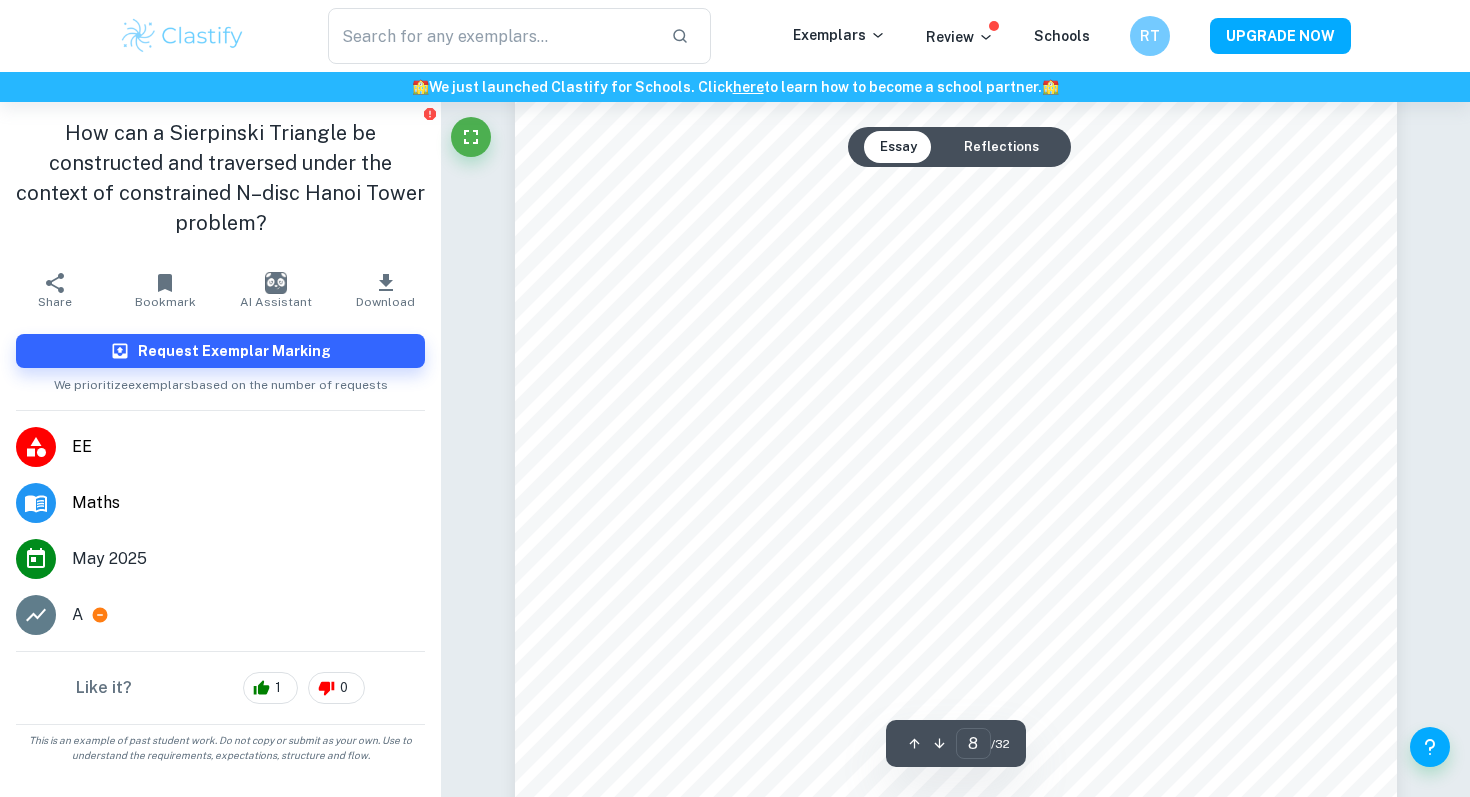 scroll, scrollTop: 9508, scrollLeft: 0, axis: vertical 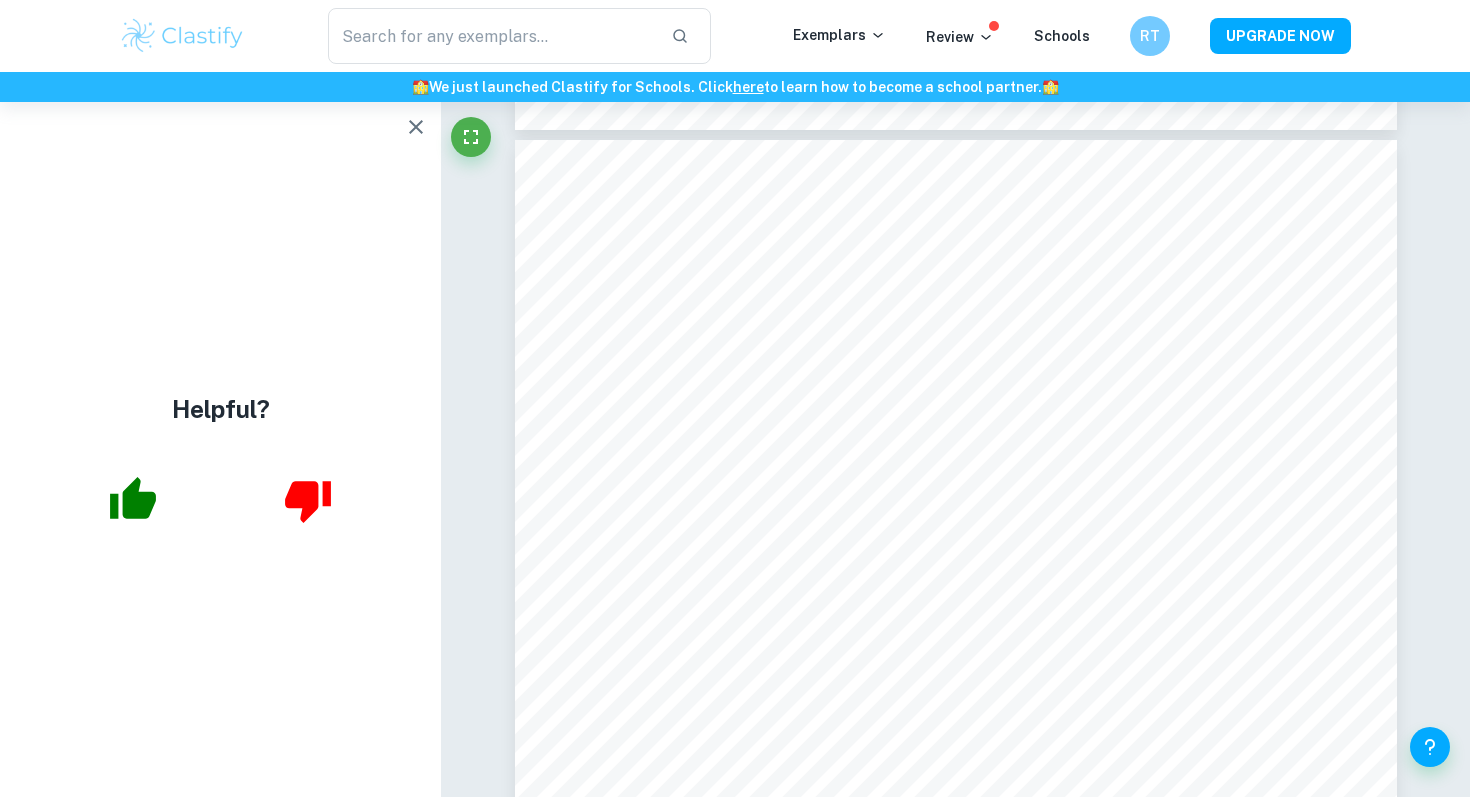 type on "23" 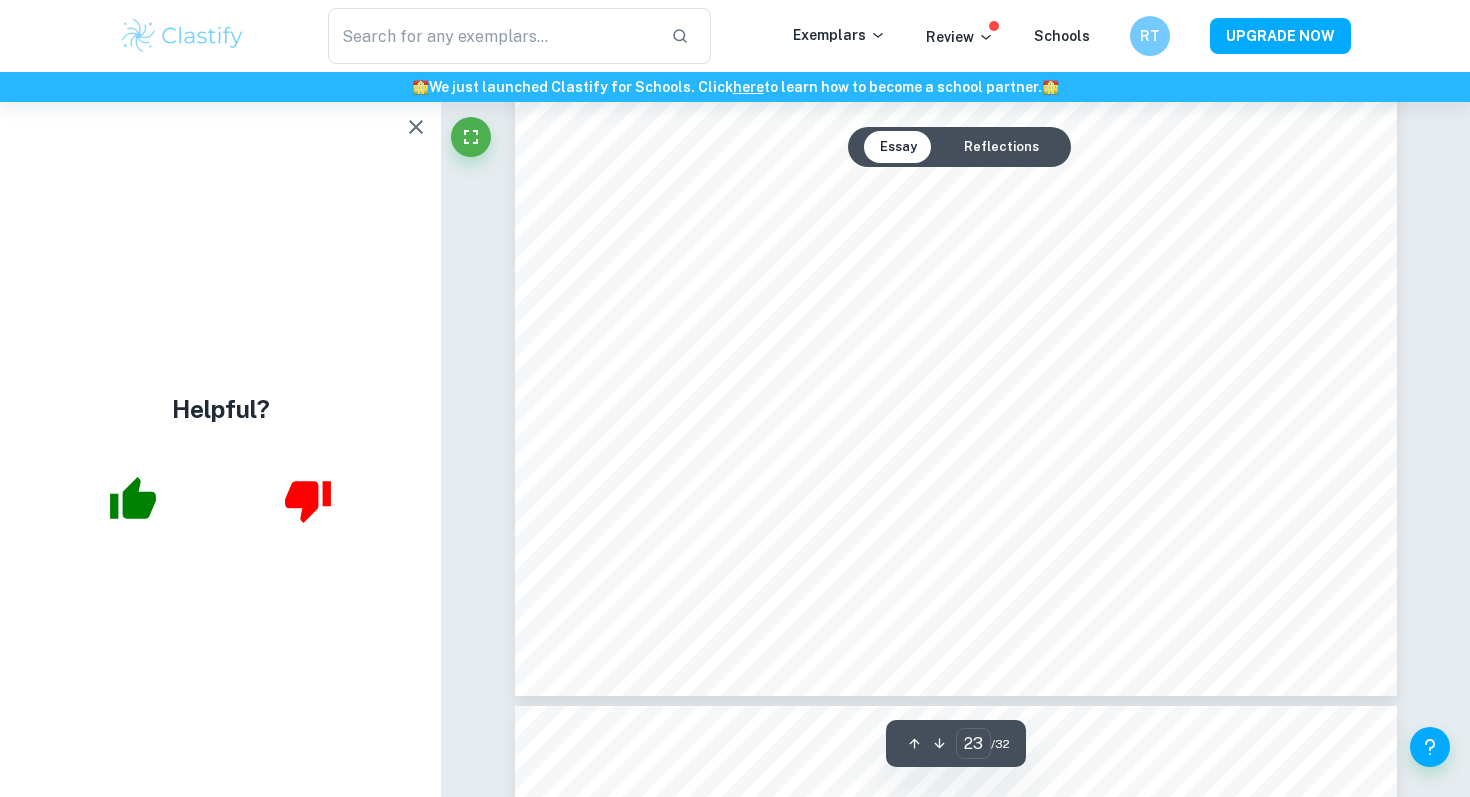 scroll, scrollTop: 28947, scrollLeft: 0, axis: vertical 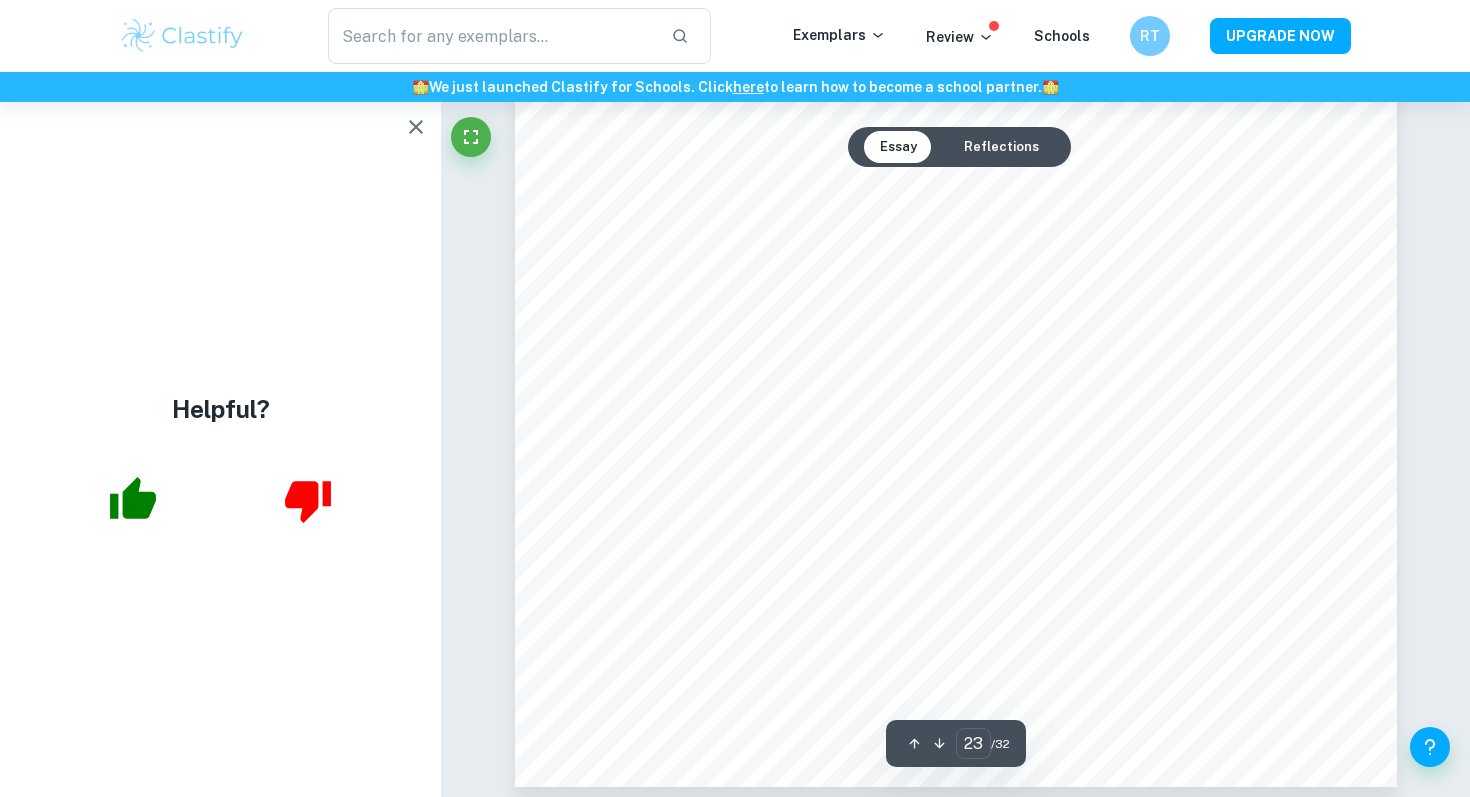 type on "EE" 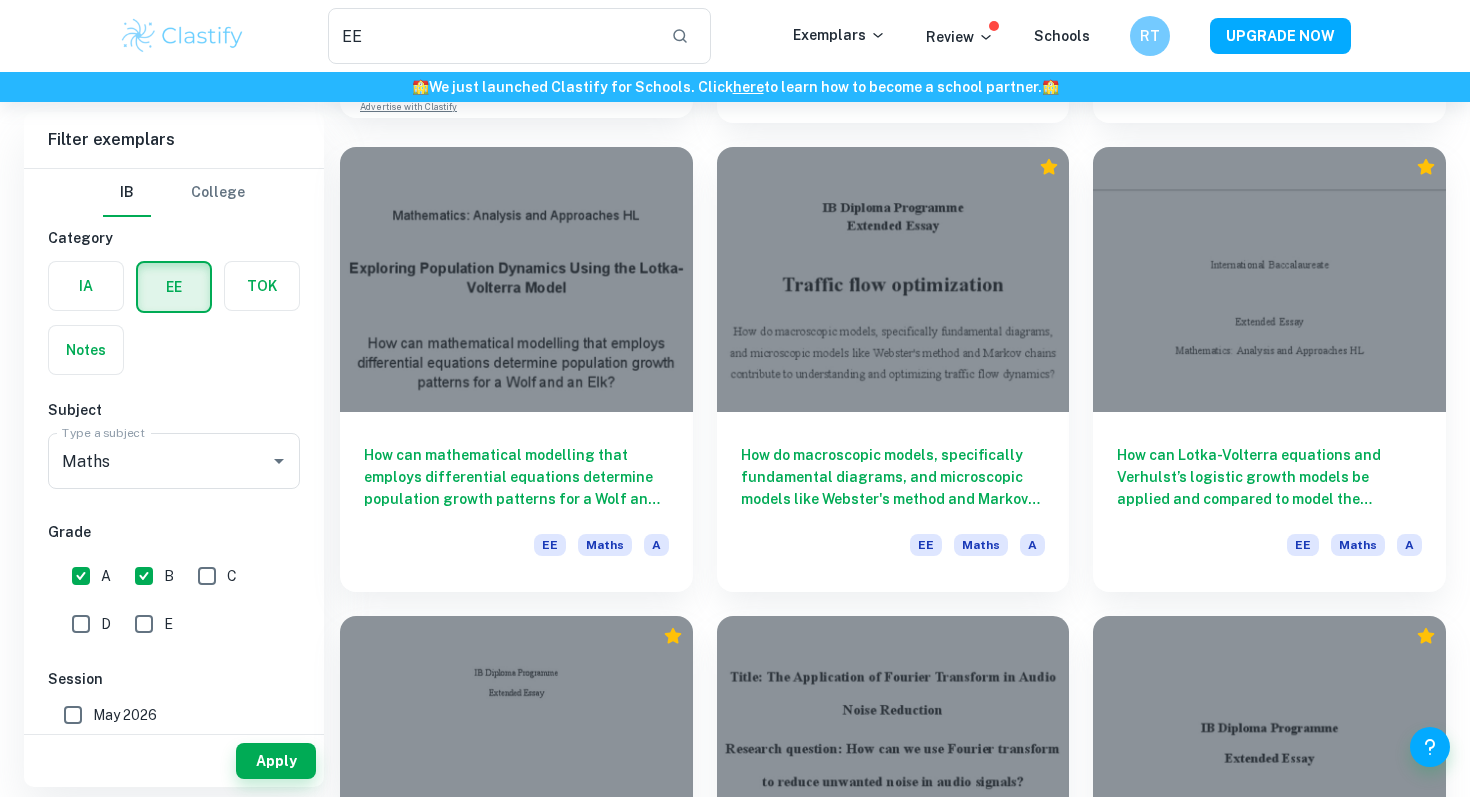 scroll, scrollTop: 1595, scrollLeft: 0, axis: vertical 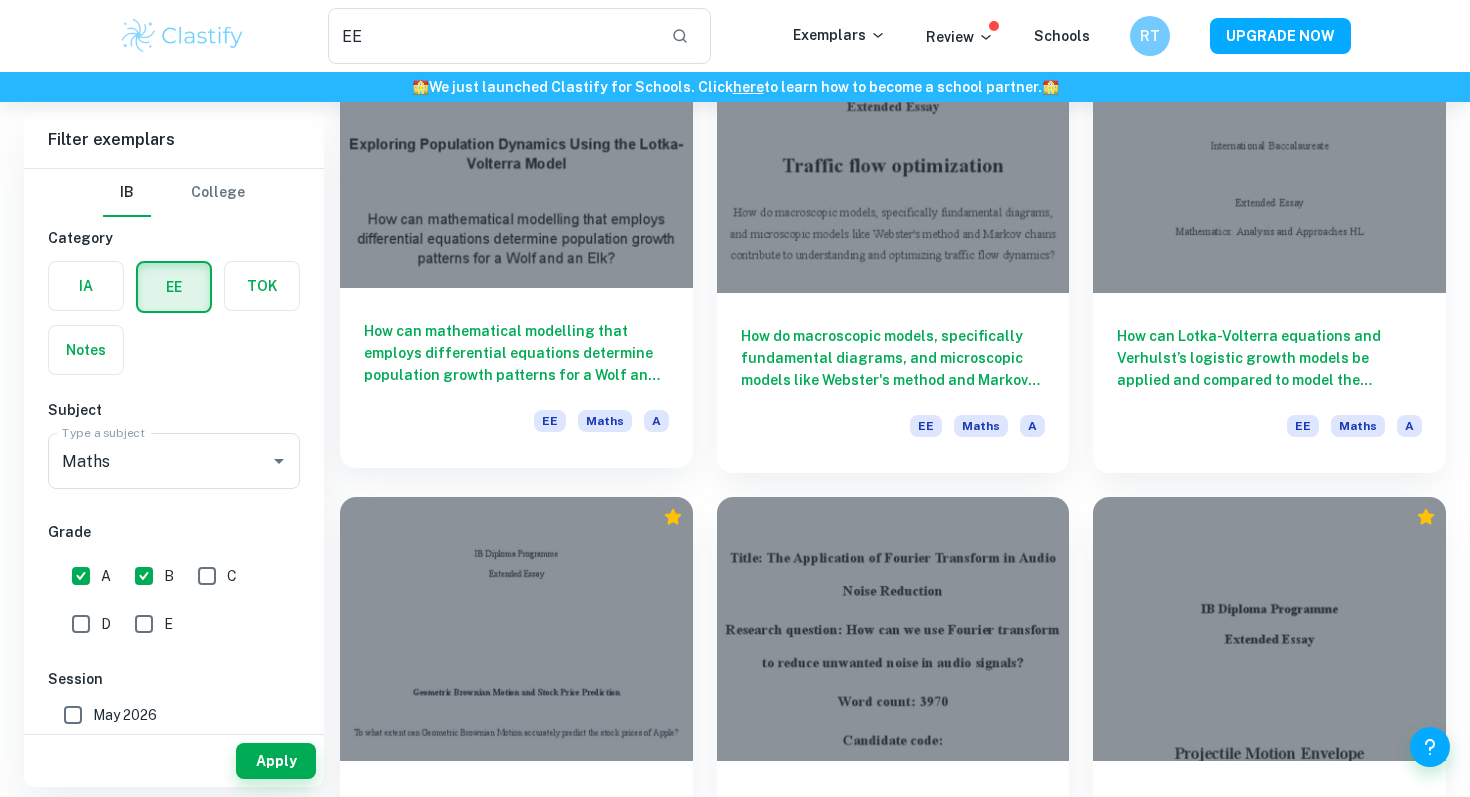 click on "How can mathematical modelling that employs differential equations determine population growth patterns for a Wolf and an Elk?" at bounding box center [516, 353] 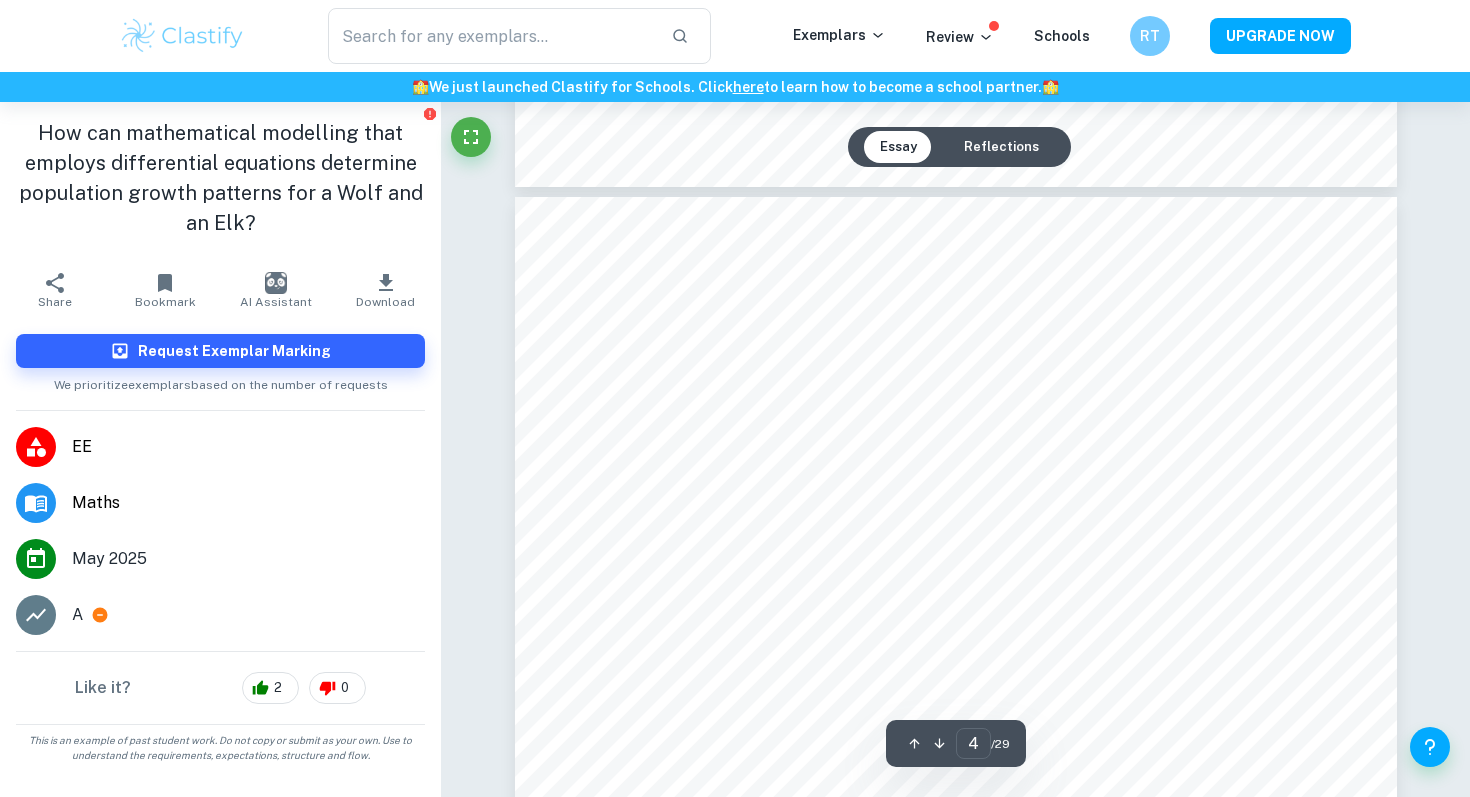 scroll, scrollTop: 3902, scrollLeft: 0, axis: vertical 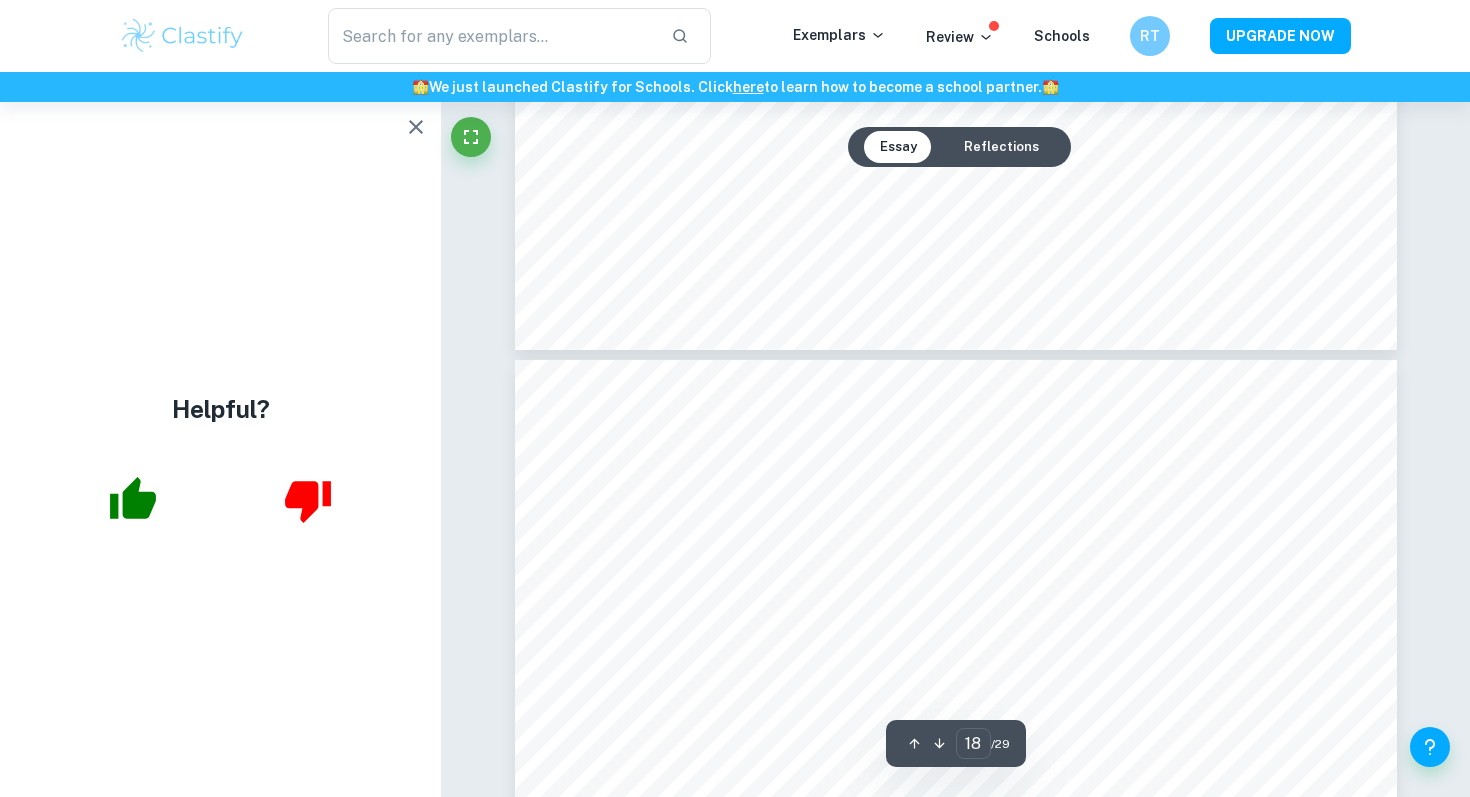 type on "17" 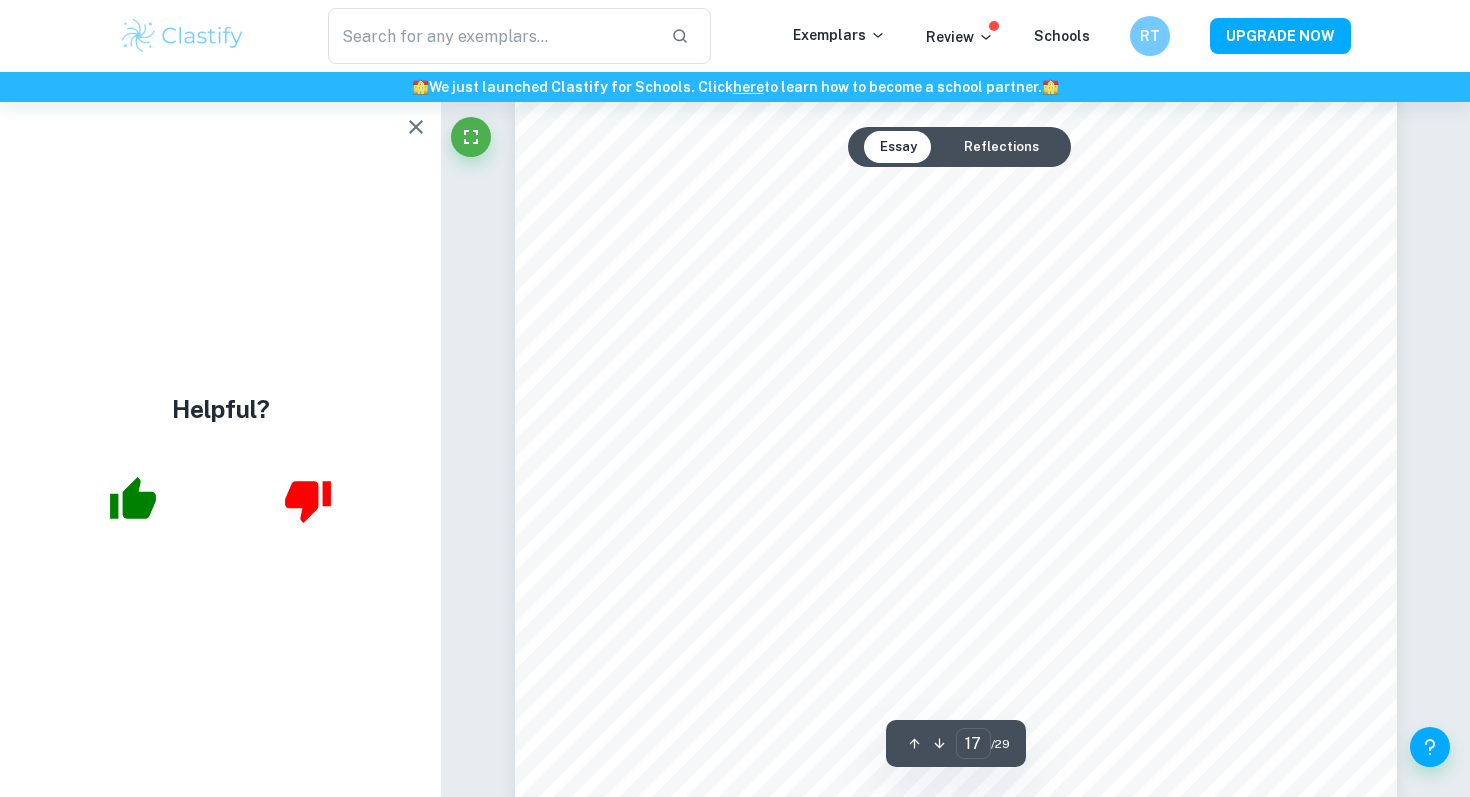 scroll, scrollTop: 19120, scrollLeft: 0, axis: vertical 